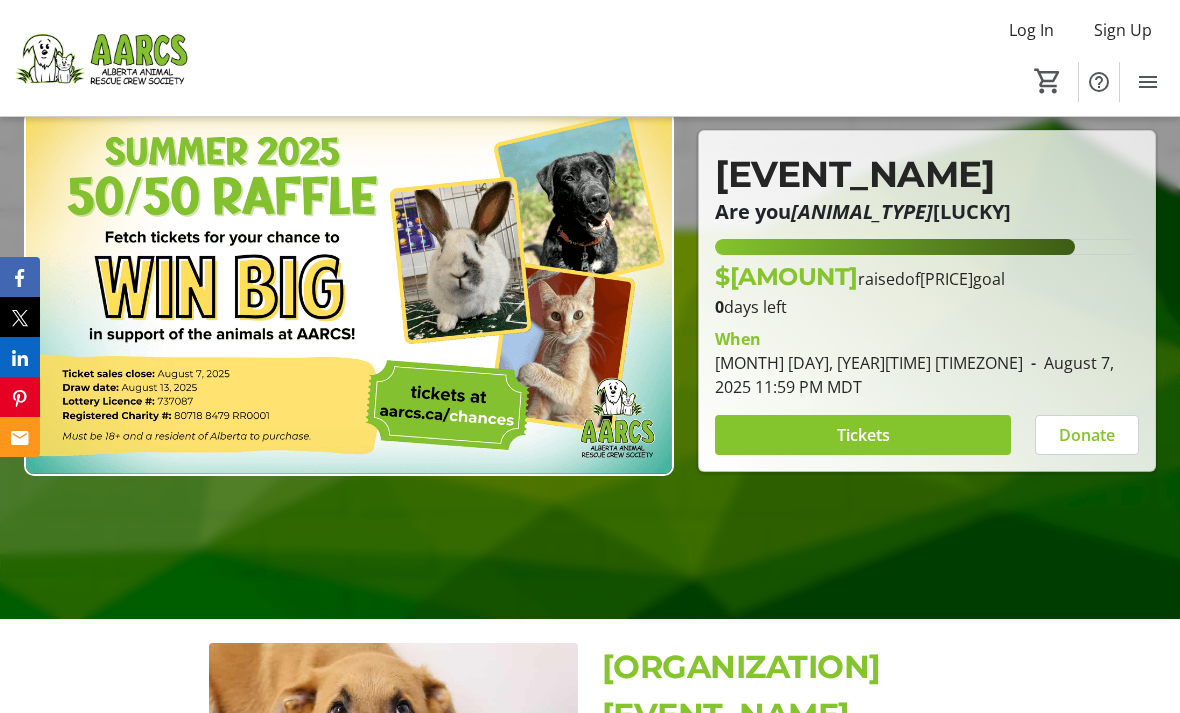 scroll, scrollTop: 214, scrollLeft: 0, axis: vertical 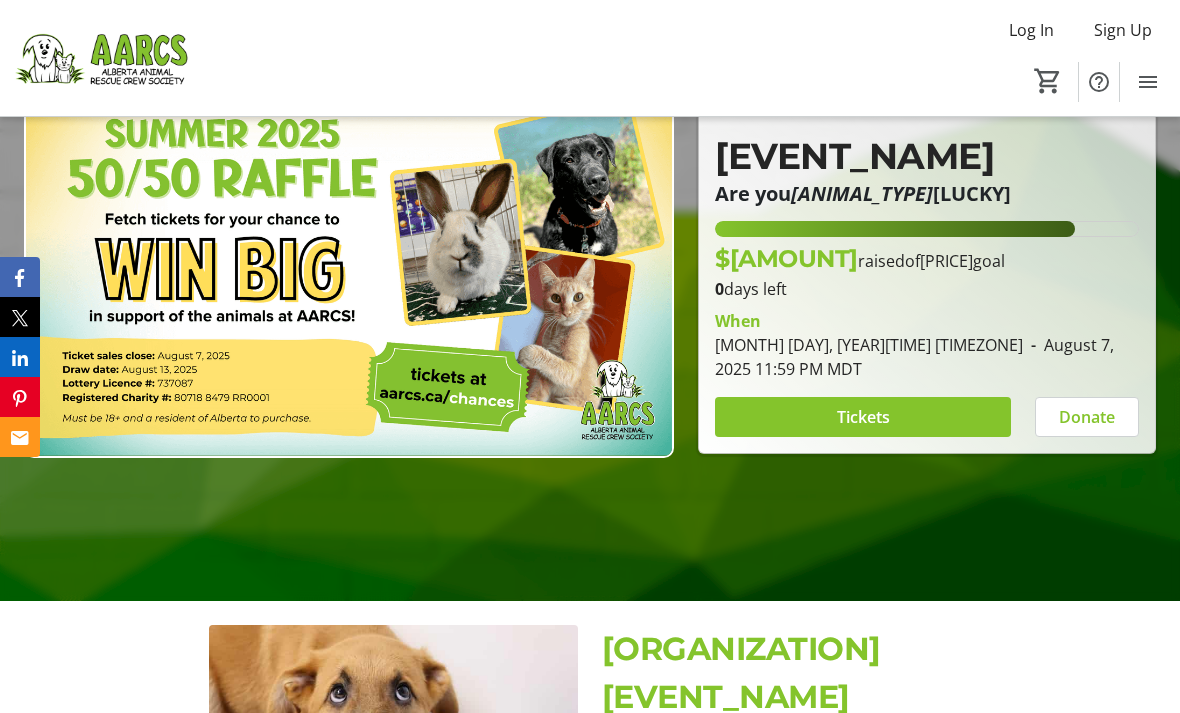 click on "Tickets" at bounding box center [863, 417] 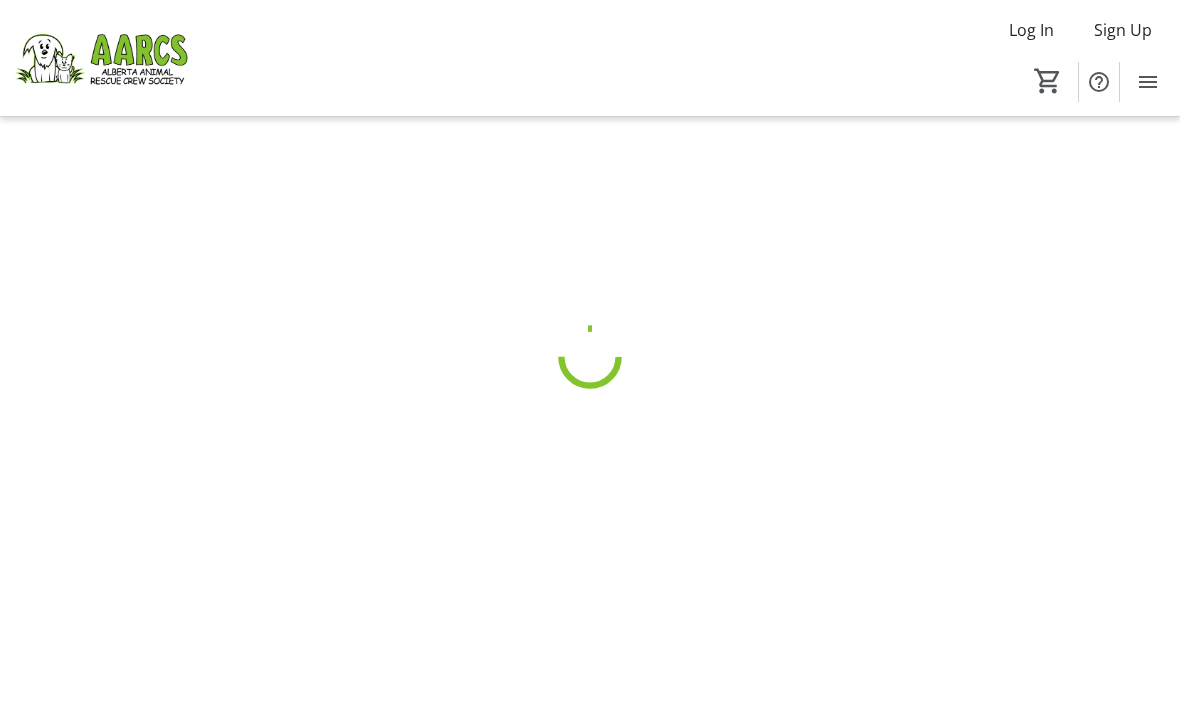 scroll, scrollTop: 0, scrollLeft: 0, axis: both 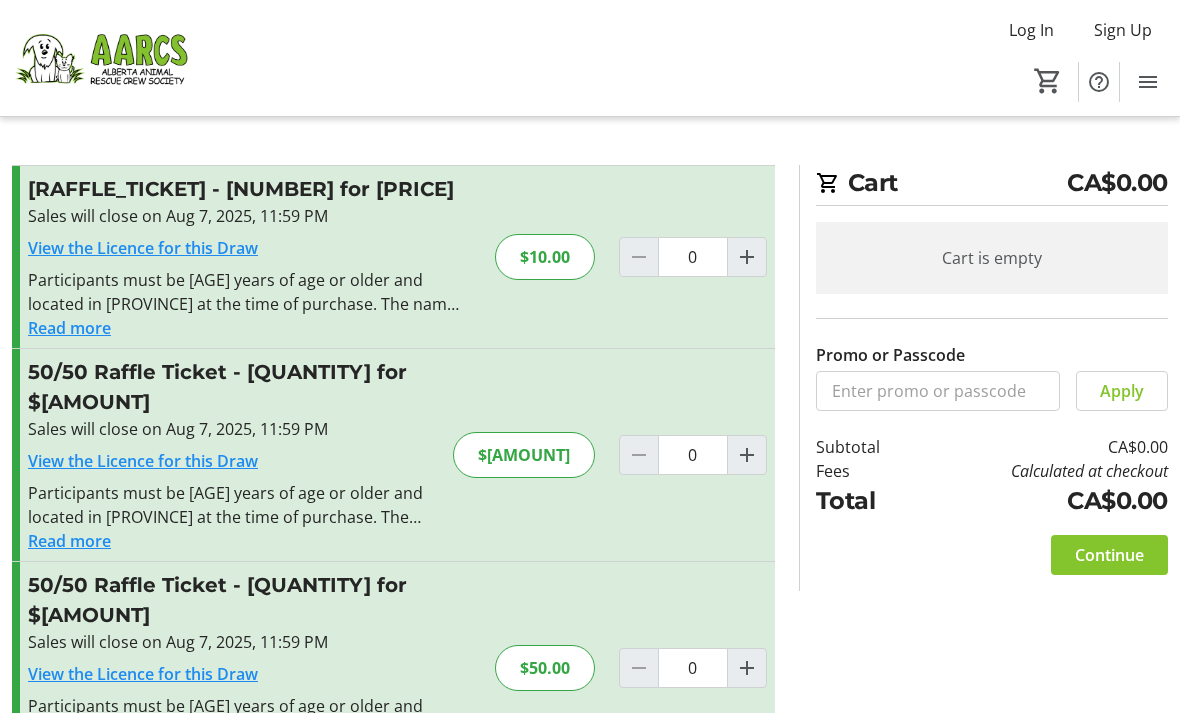 click 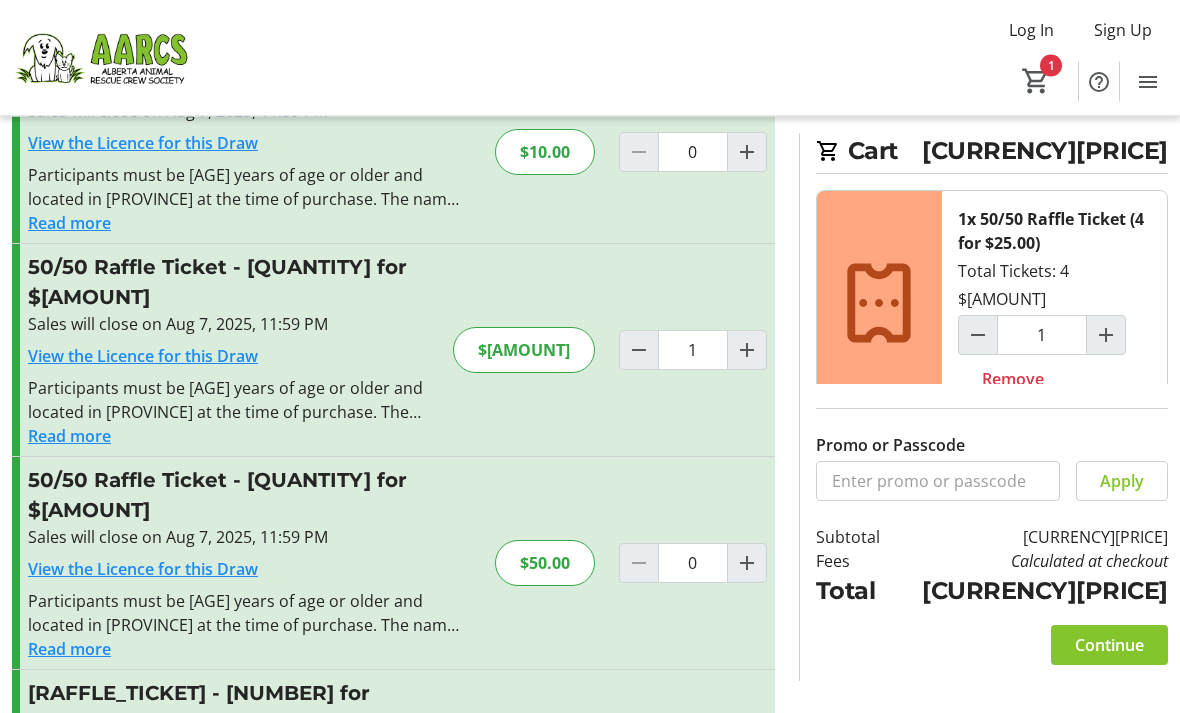 scroll, scrollTop: 144, scrollLeft: 0, axis: vertical 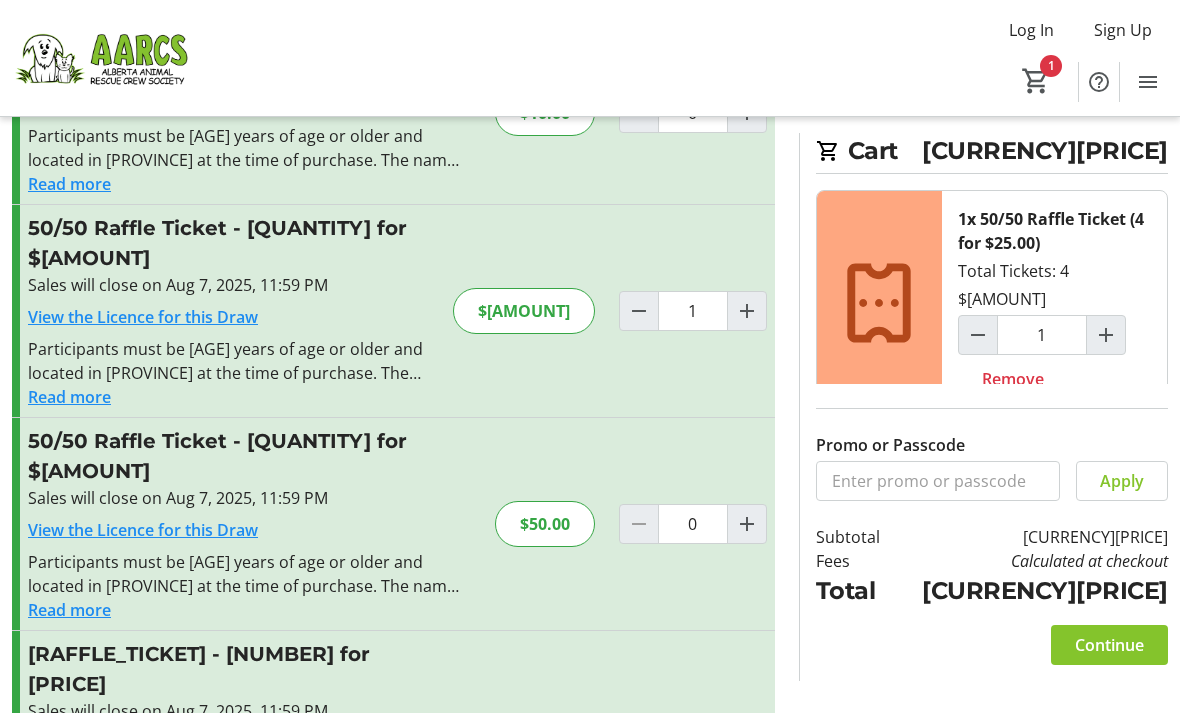 click on "Remove" 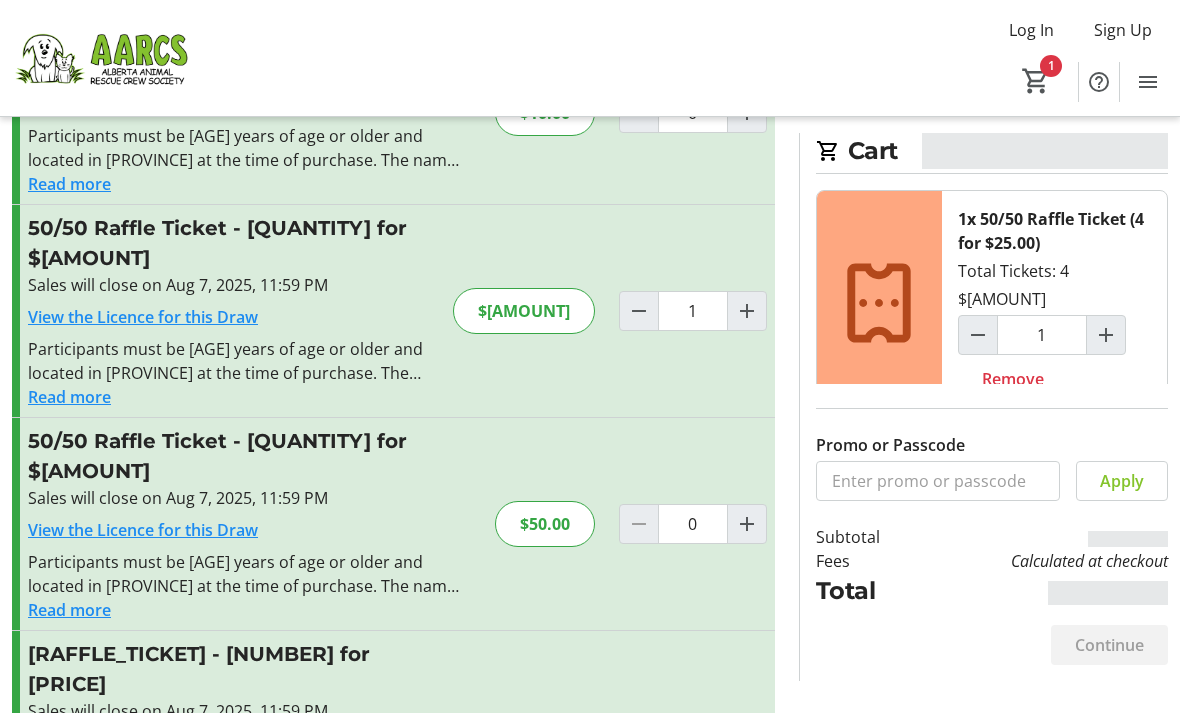 type on "0" 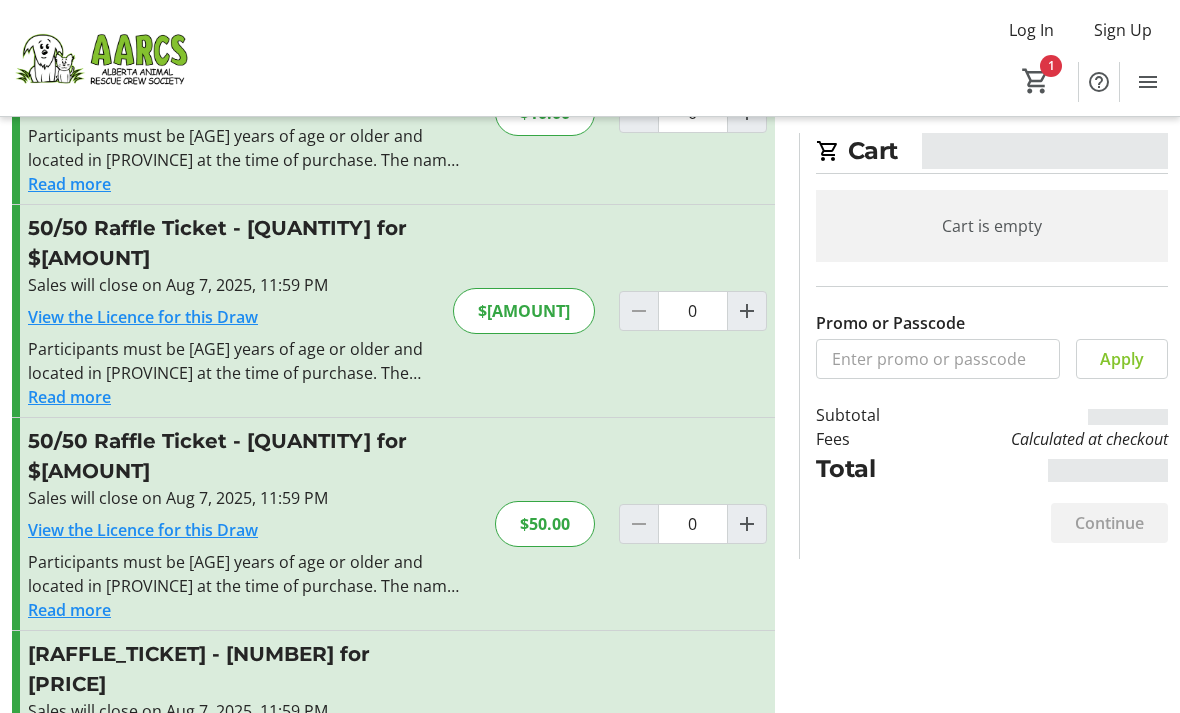 click 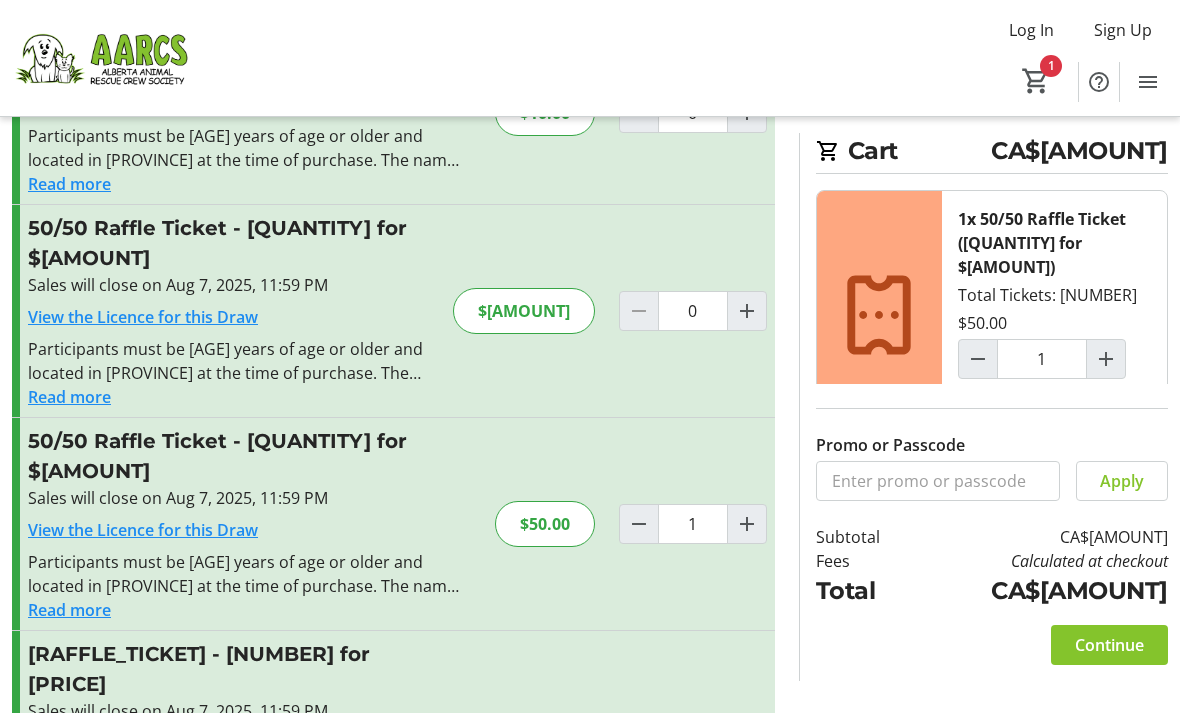 click on "Continue" 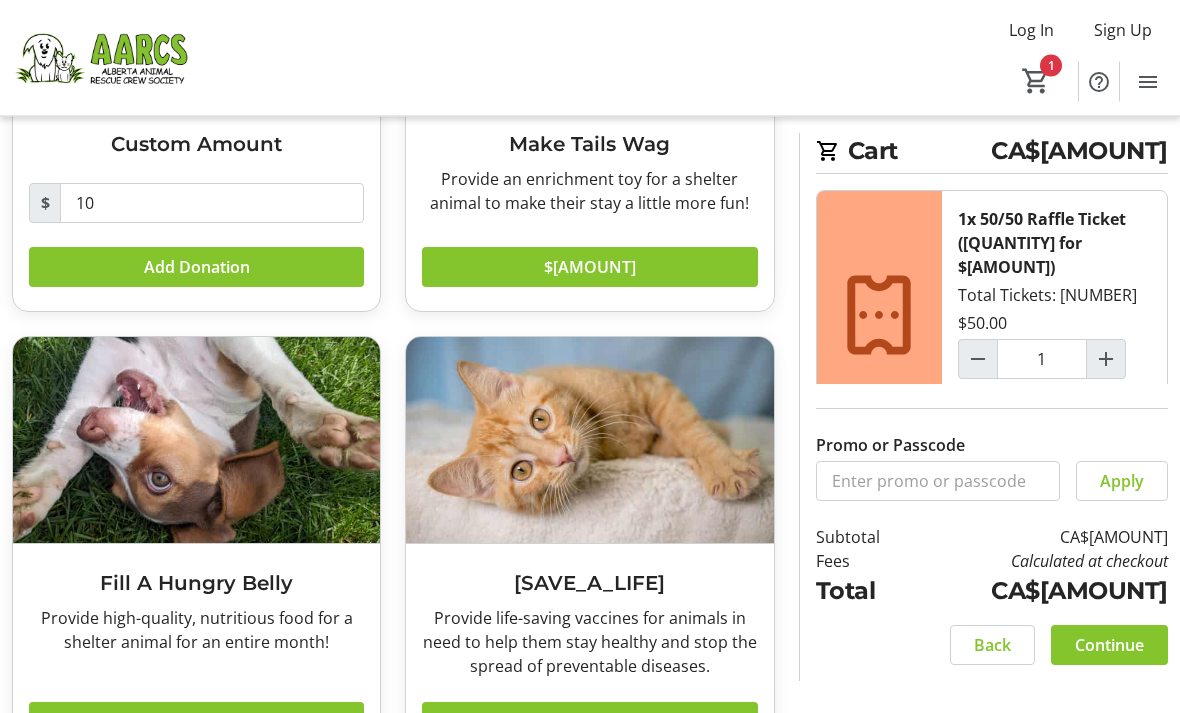scroll, scrollTop: 342, scrollLeft: 0, axis: vertical 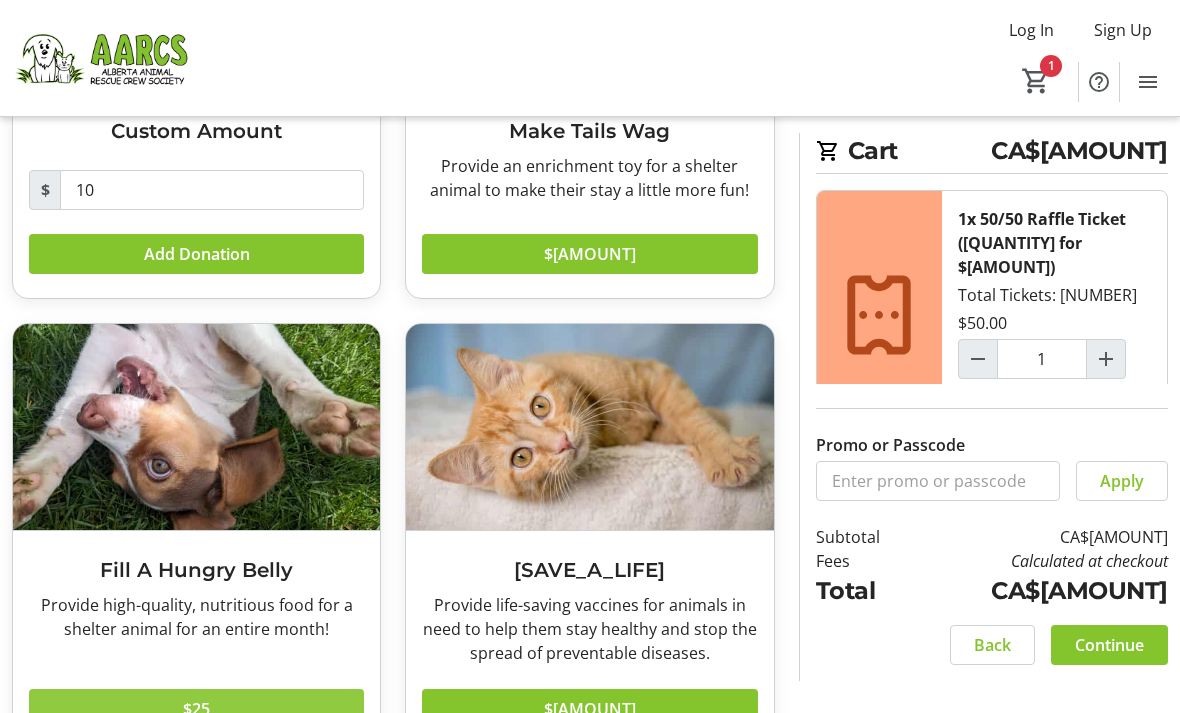 click 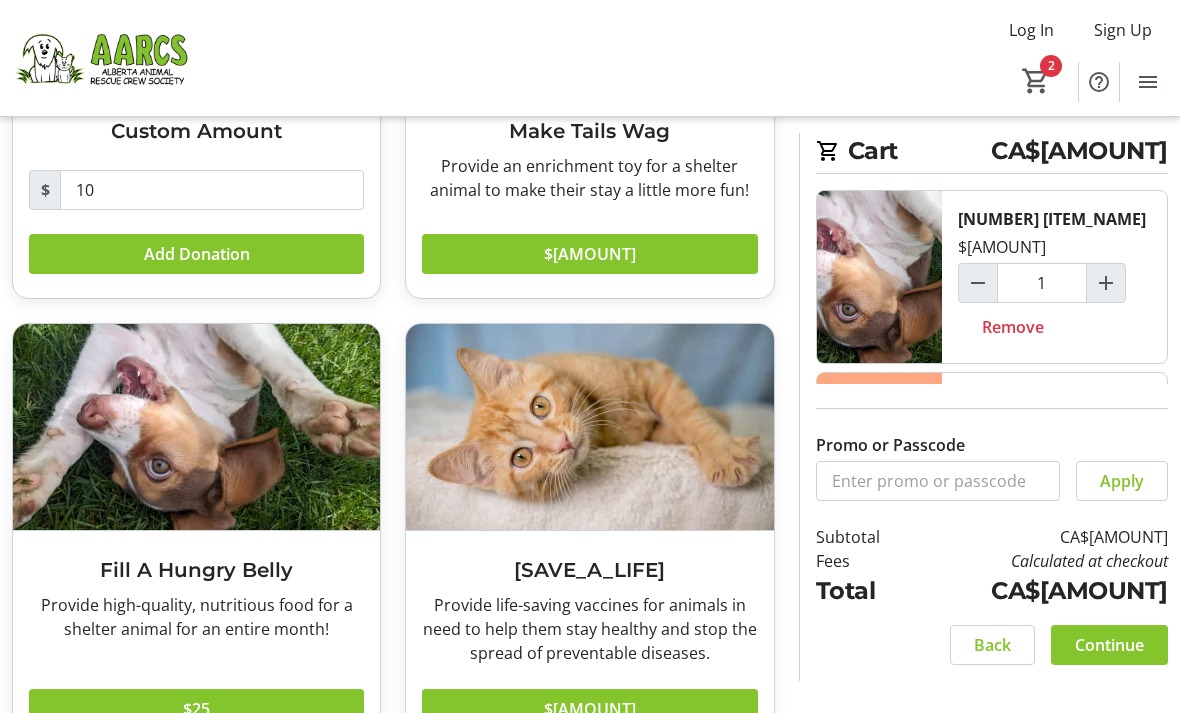 click on "2" 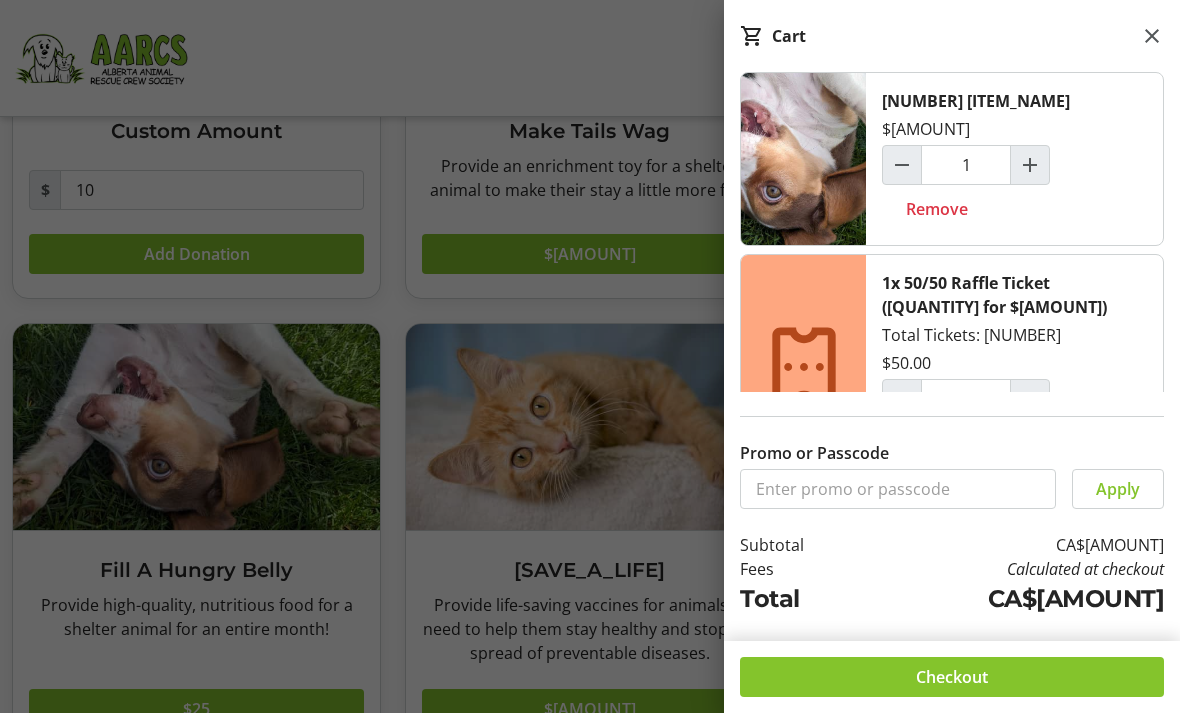 click on "Checkout" 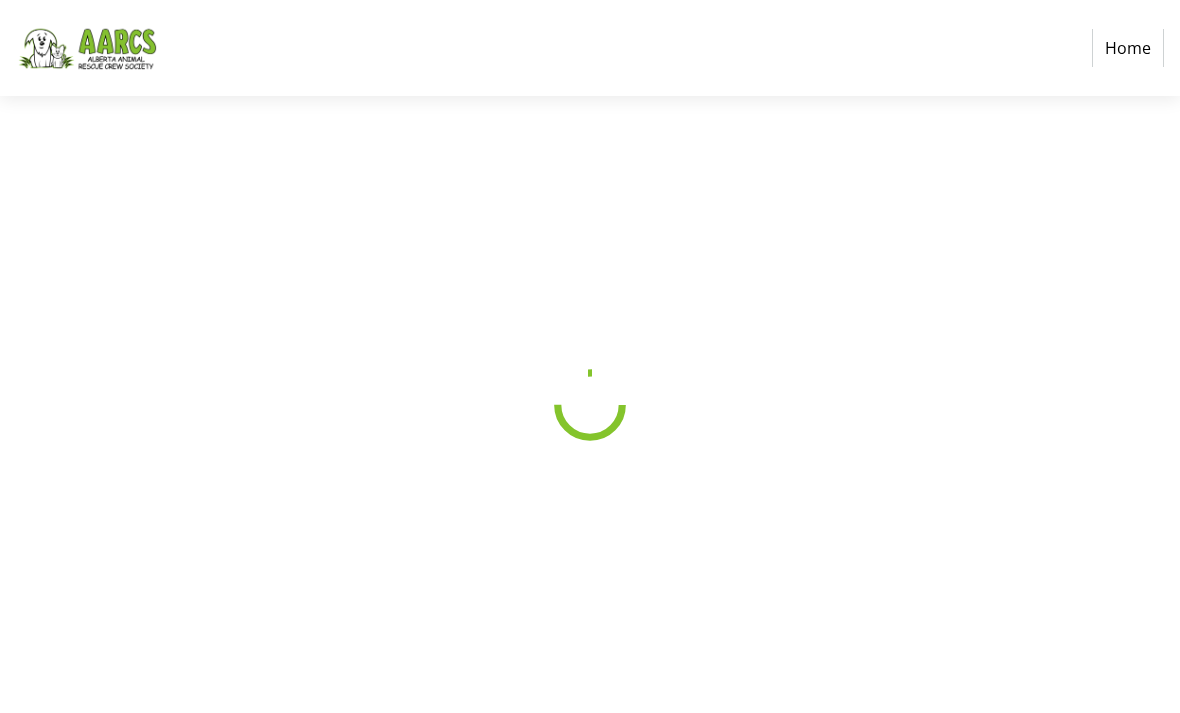 scroll, scrollTop: 0, scrollLeft: 0, axis: both 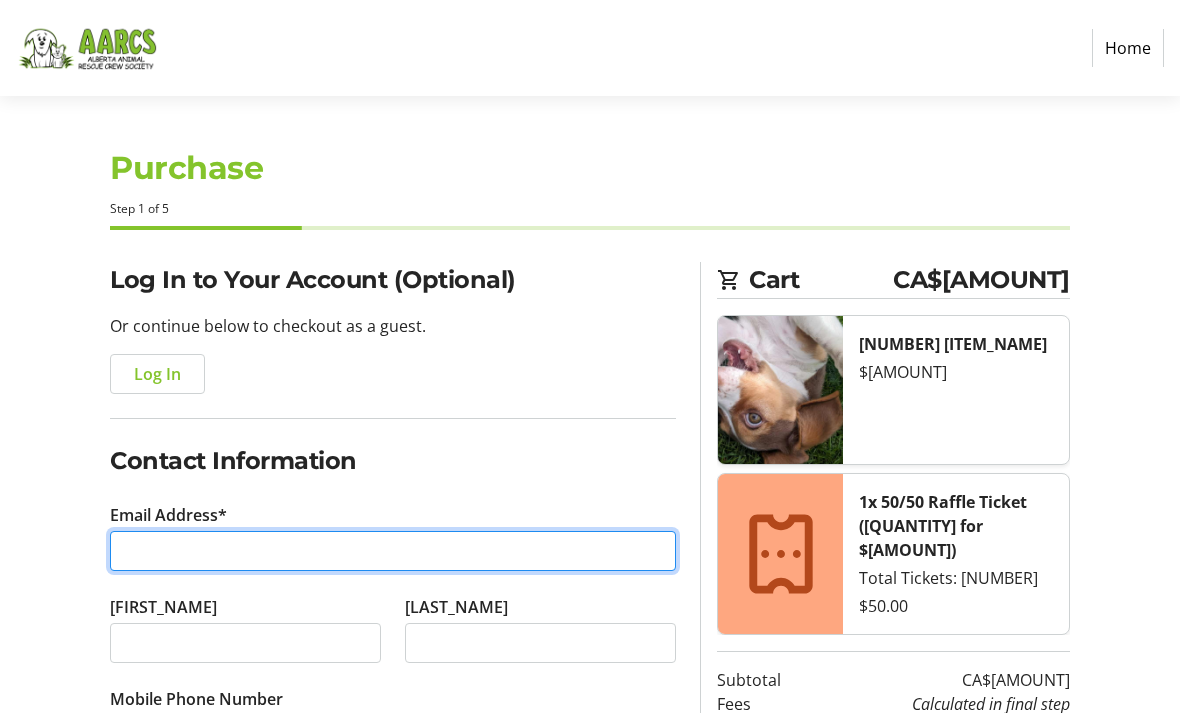 click on "Email Address*" at bounding box center (393, 551) 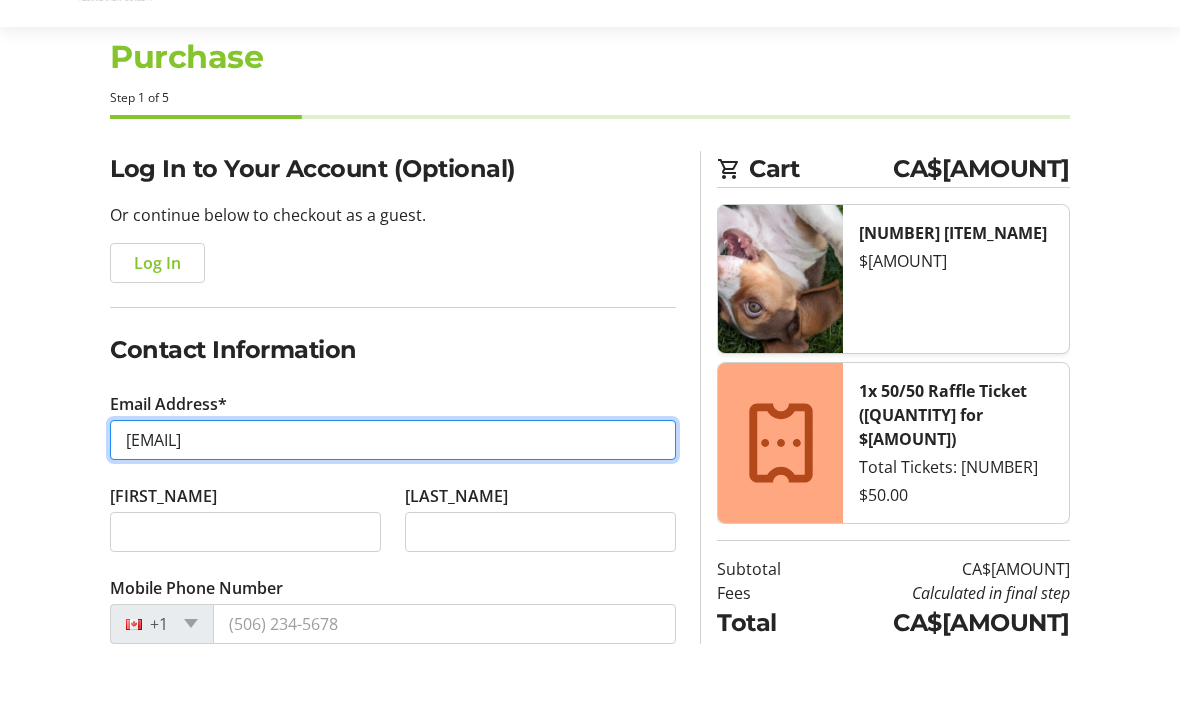 scroll, scrollTop: 43, scrollLeft: 0, axis: vertical 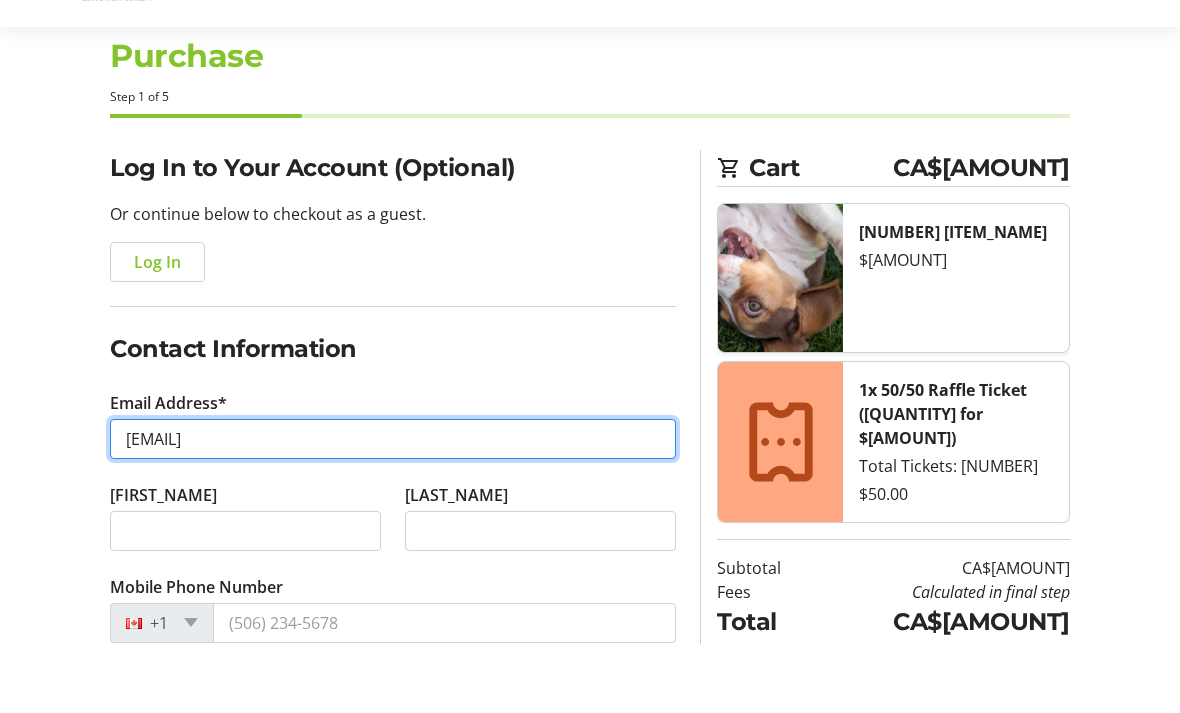 type on "[EMAIL]" 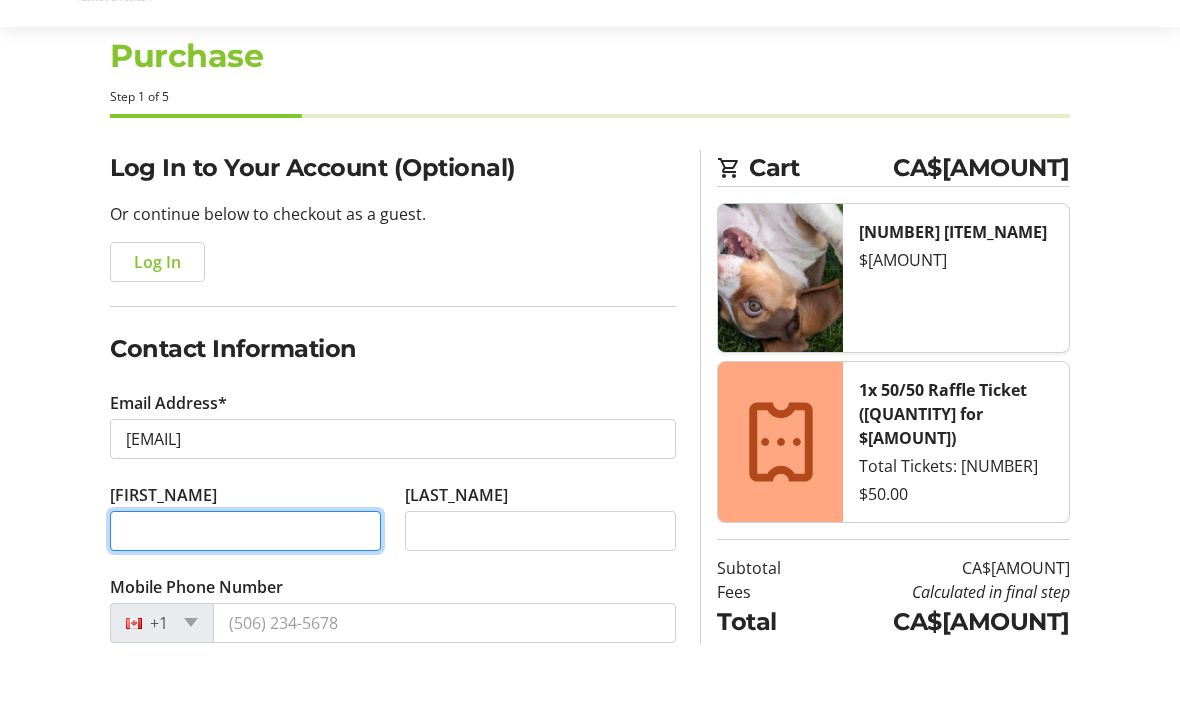 click on "[FIRST_NAME]" at bounding box center [245, 600] 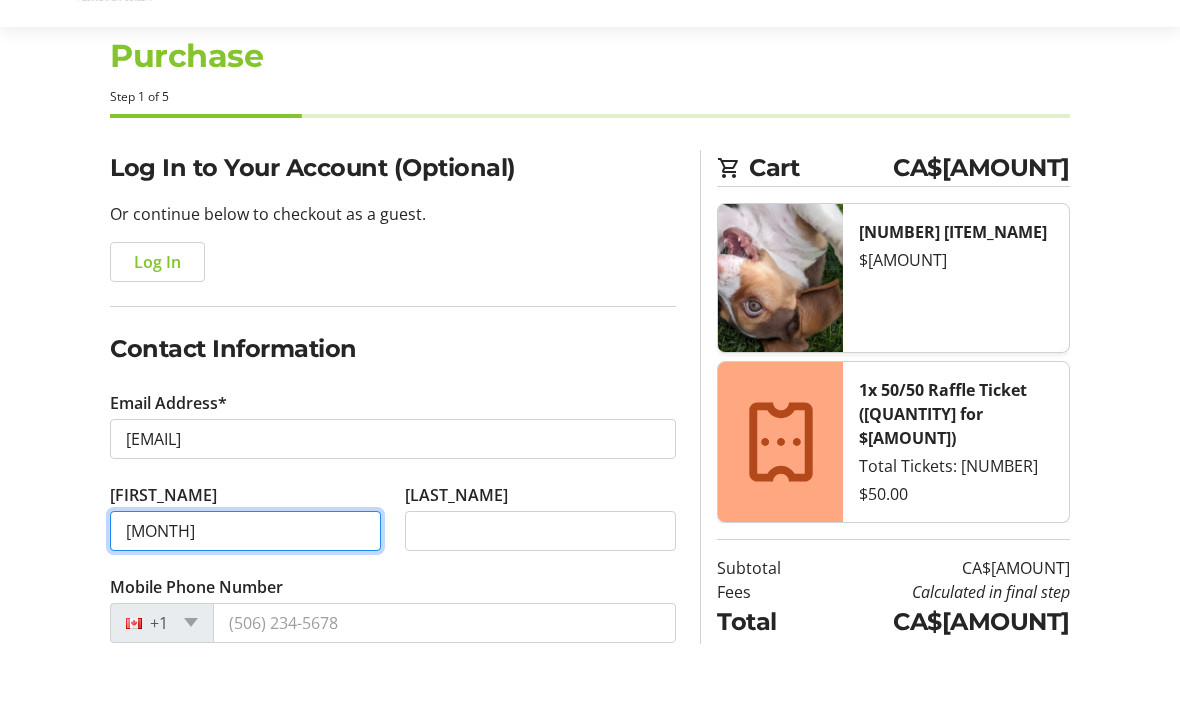 type on "[MONTH]" 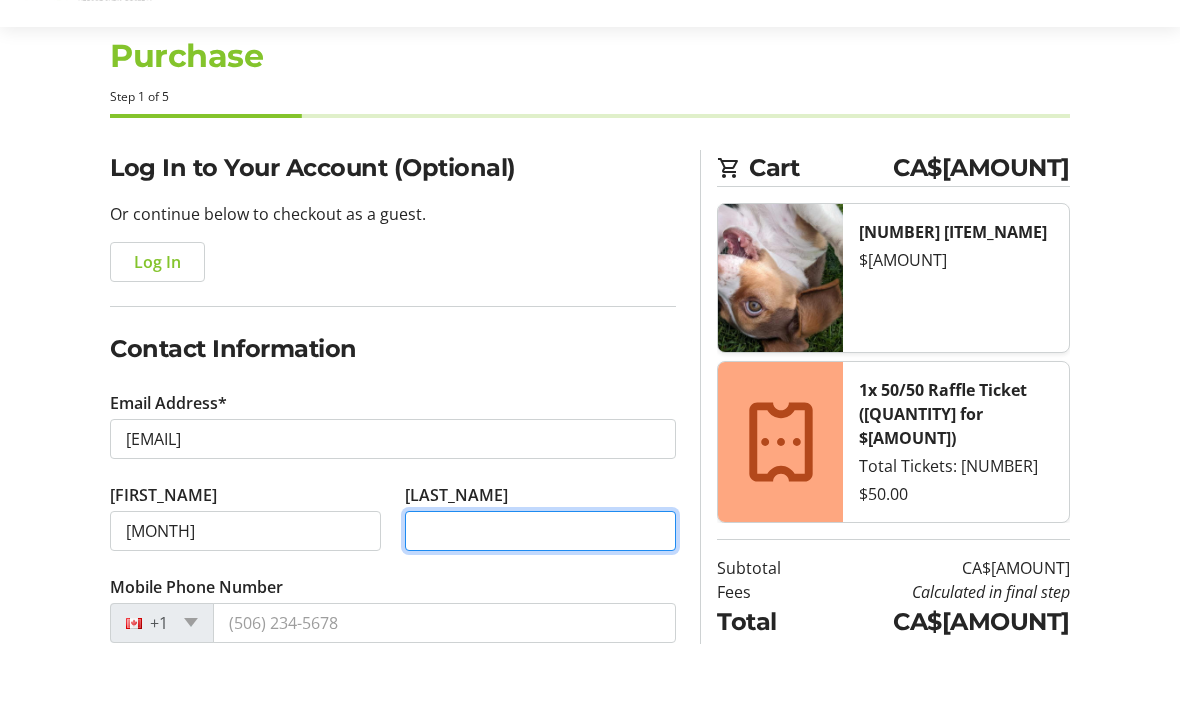 click on "[LAST_NAME]" at bounding box center [540, 600] 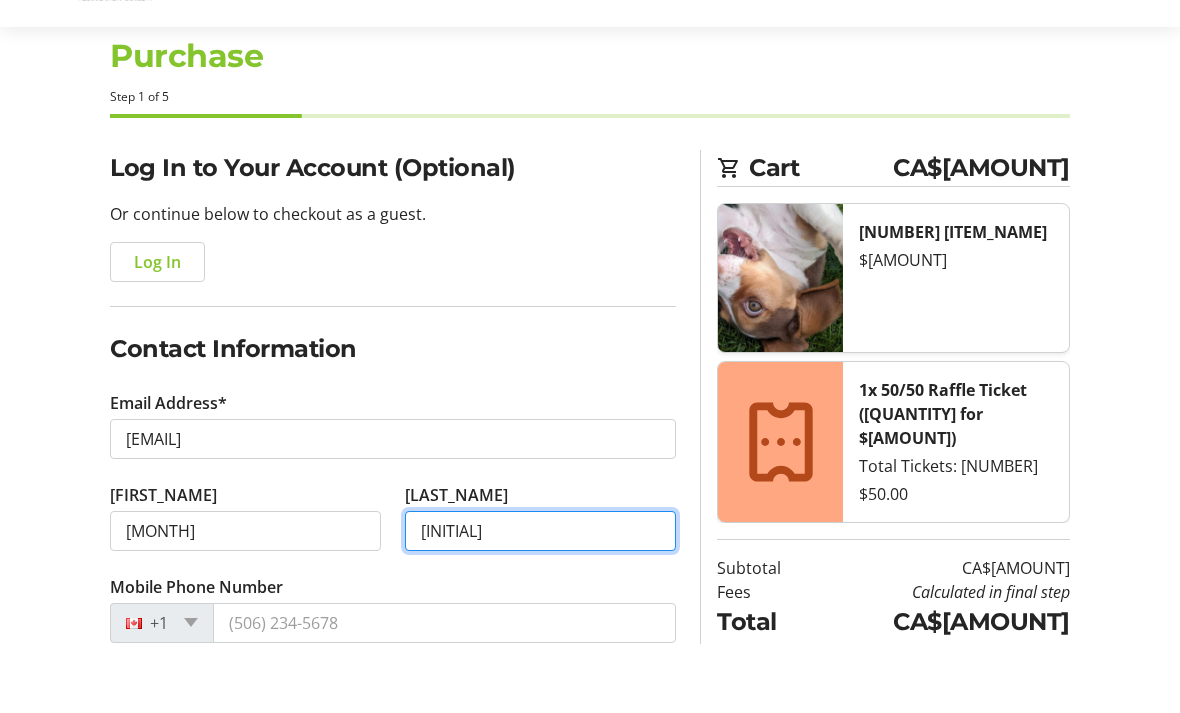 type on "s" 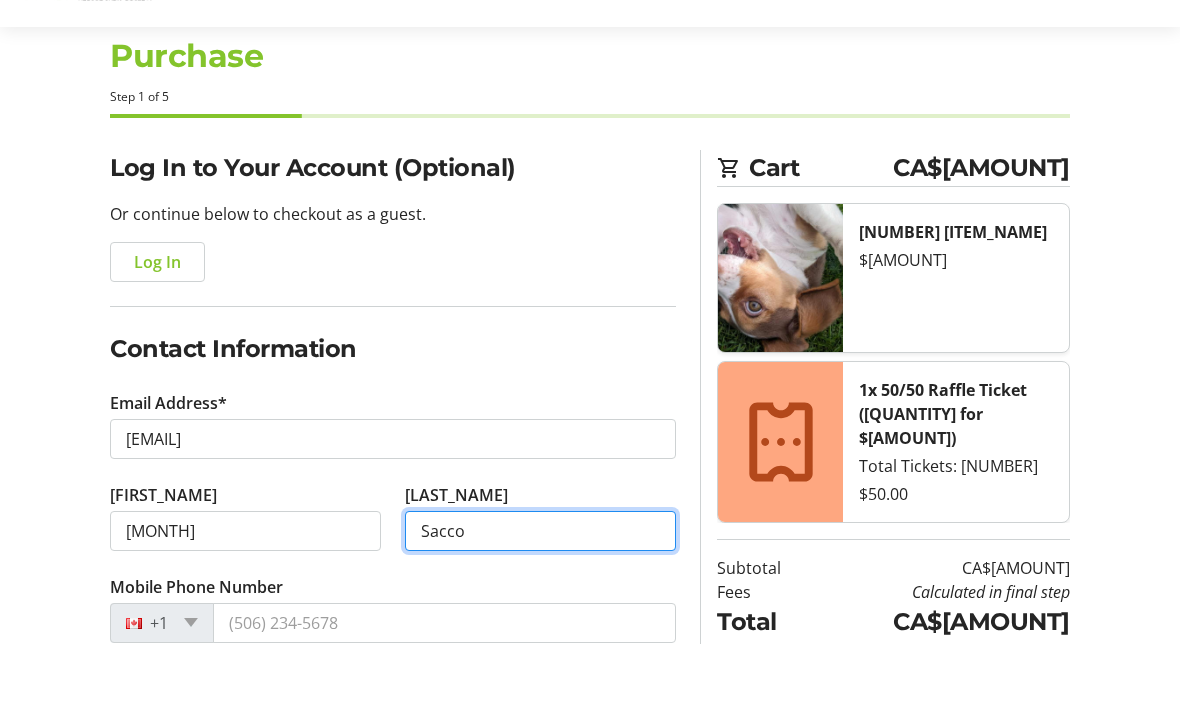 type on "Sacco" 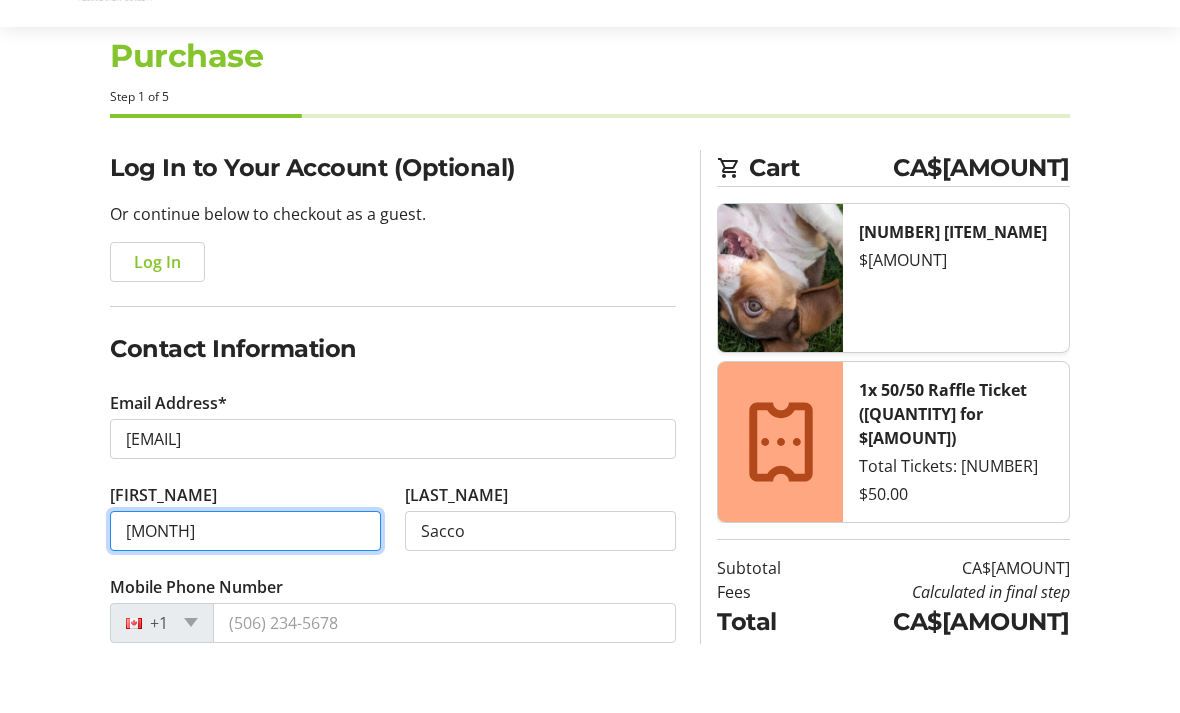 click on "[MONTH]" at bounding box center (245, 600) 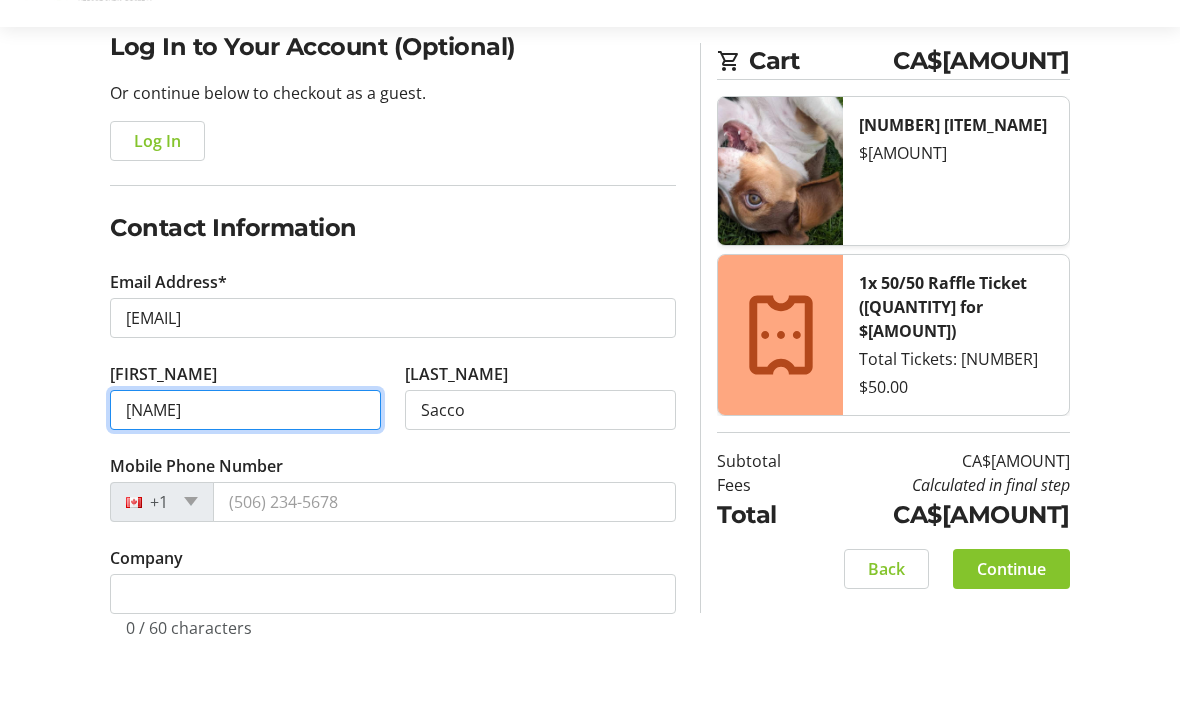 scroll, scrollTop: 171, scrollLeft: 0, axis: vertical 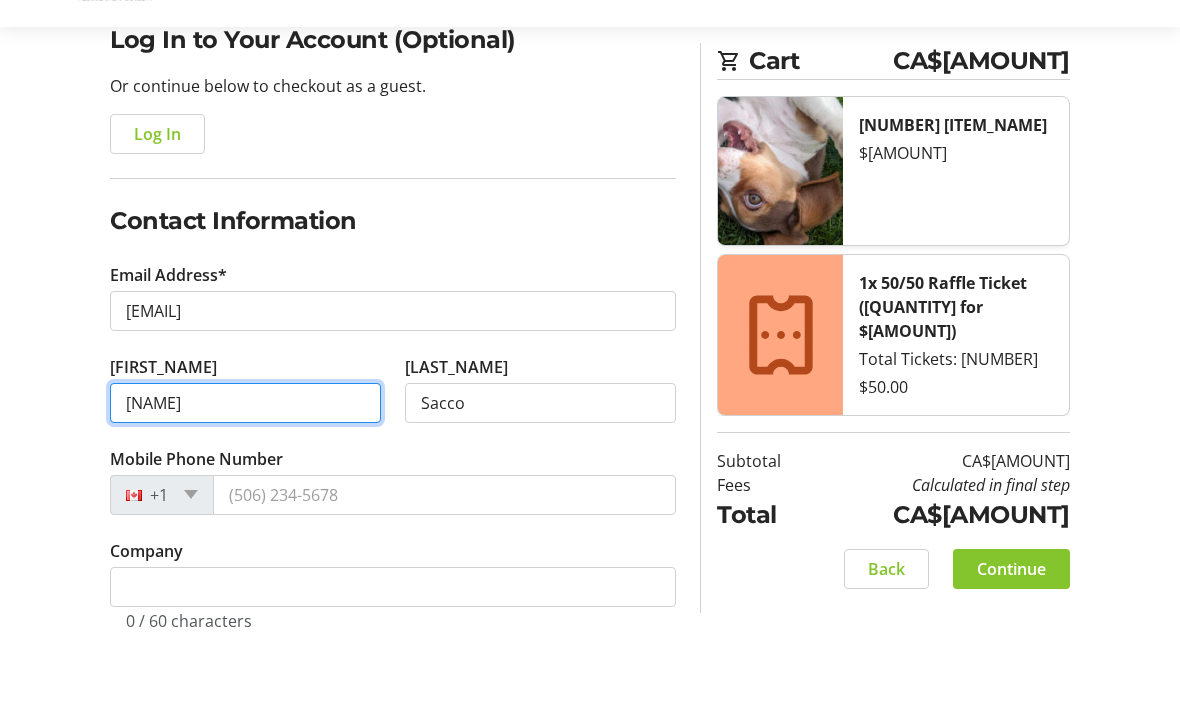 type on "[NAME]" 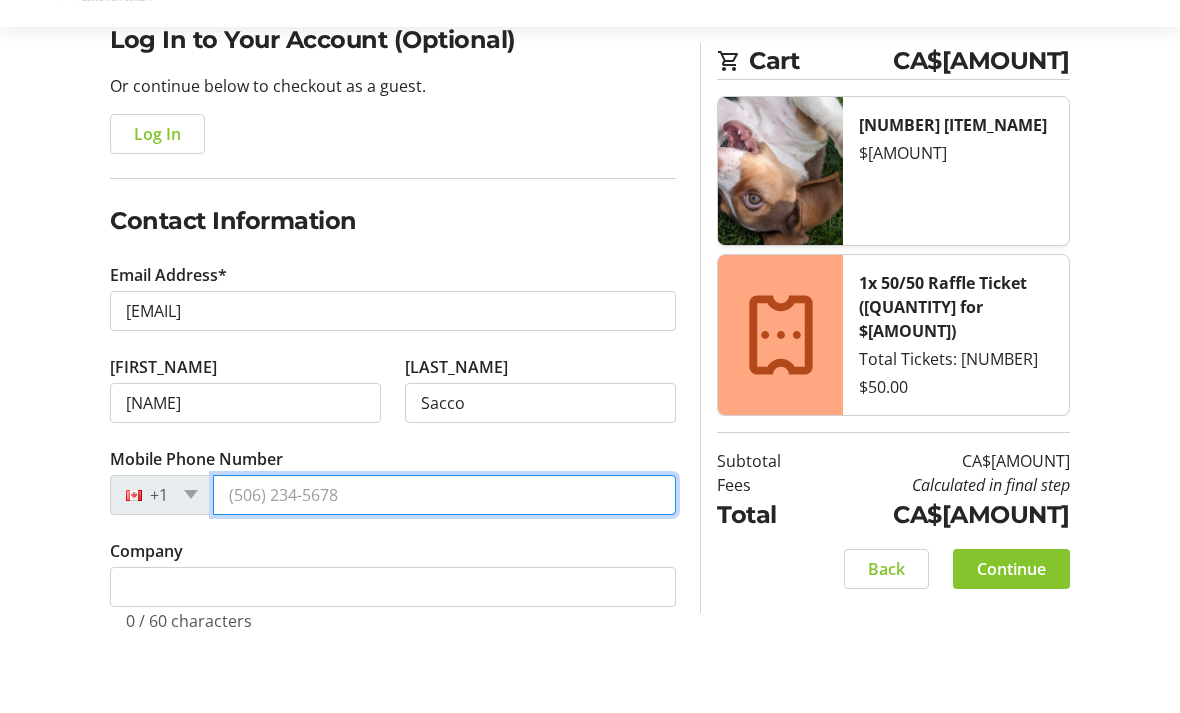click on "Mobile Phone Number" at bounding box center (444, 564) 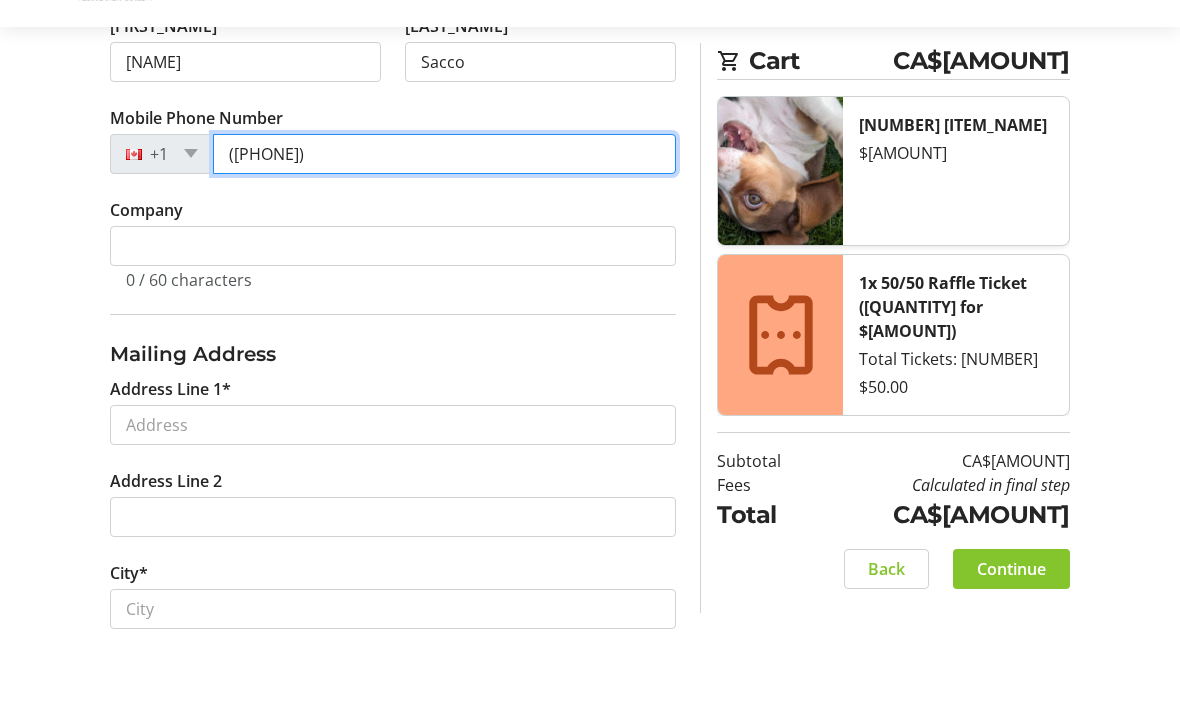 scroll, scrollTop: 512, scrollLeft: 0, axis: vertical 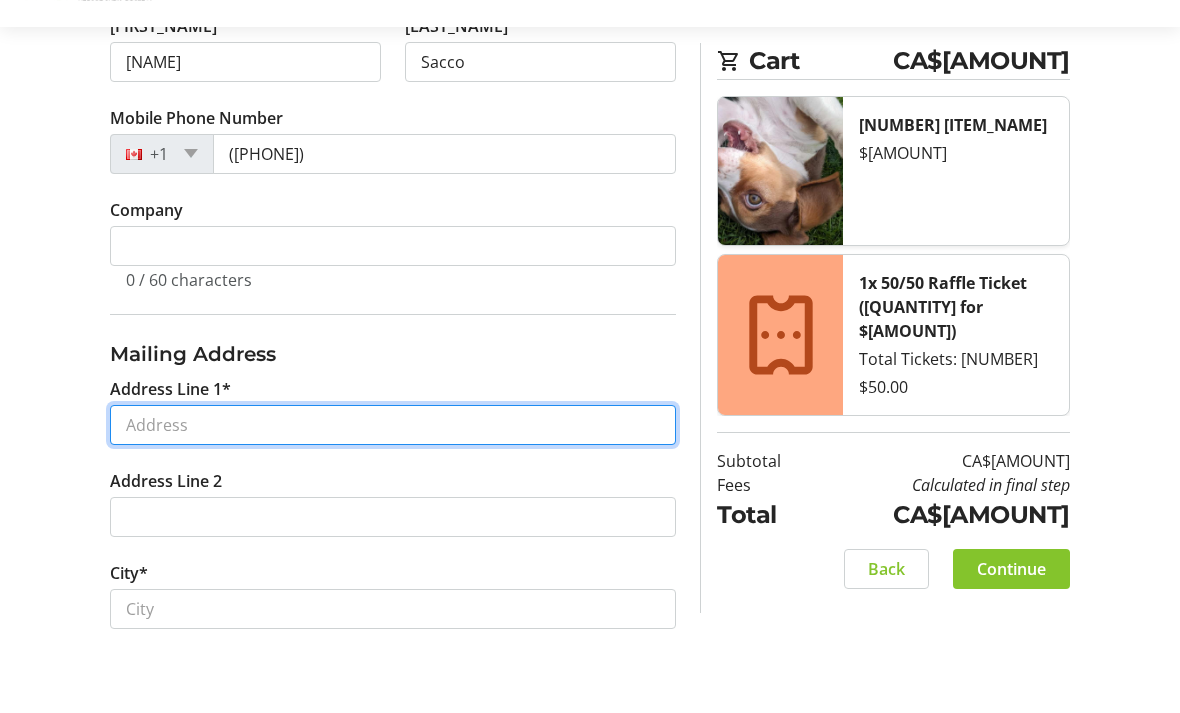 click on "Address Line 1*" at bounding box center (393, 494) 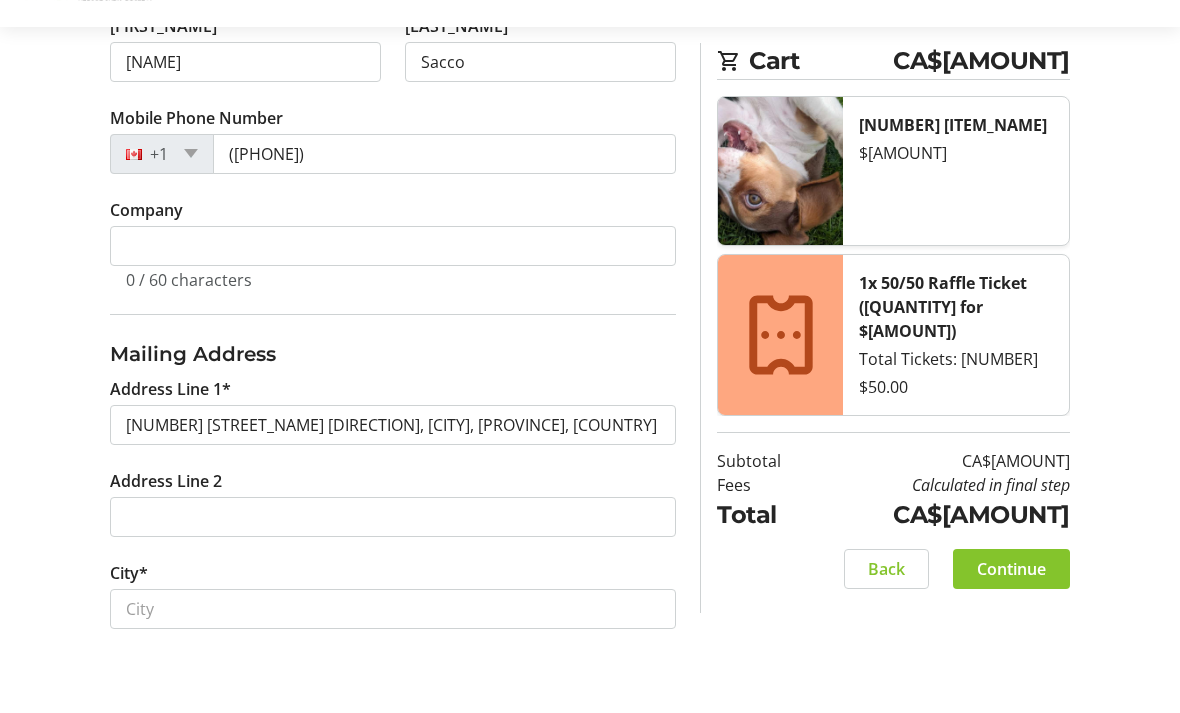 type on "[NUMBER] [STREET_NAME] [DIRECTION]" 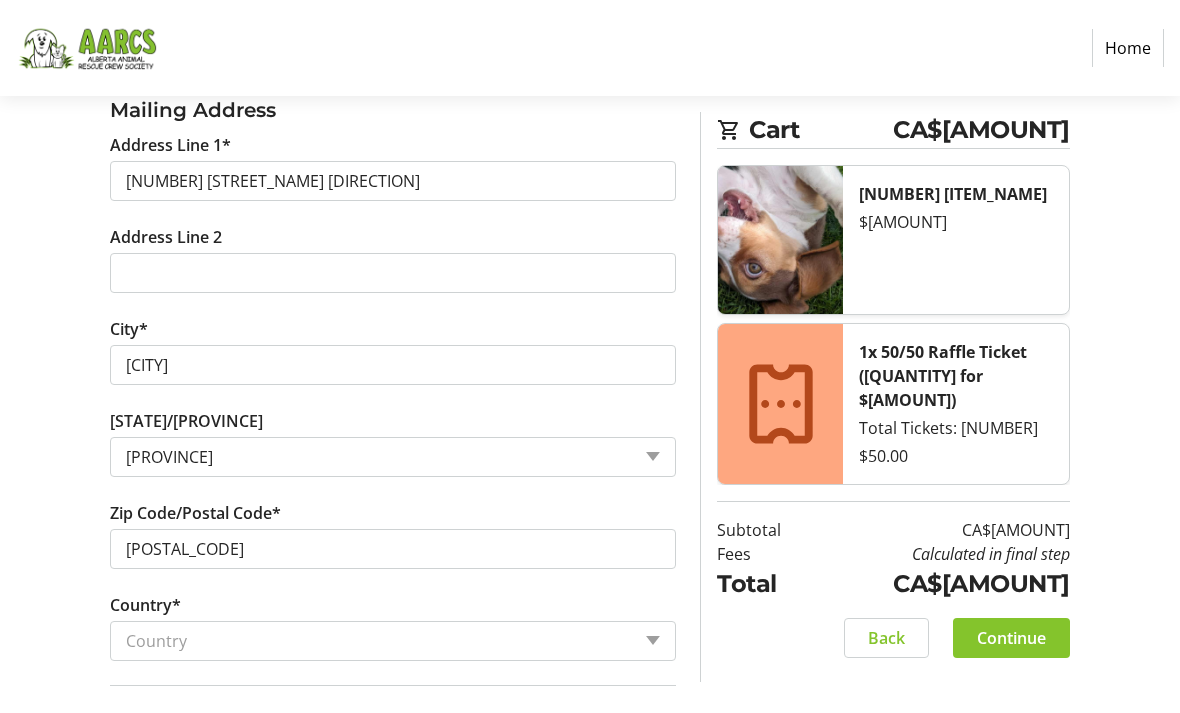 scroll, scrollTop: 878, scrollLeft: 0, axis: vertical 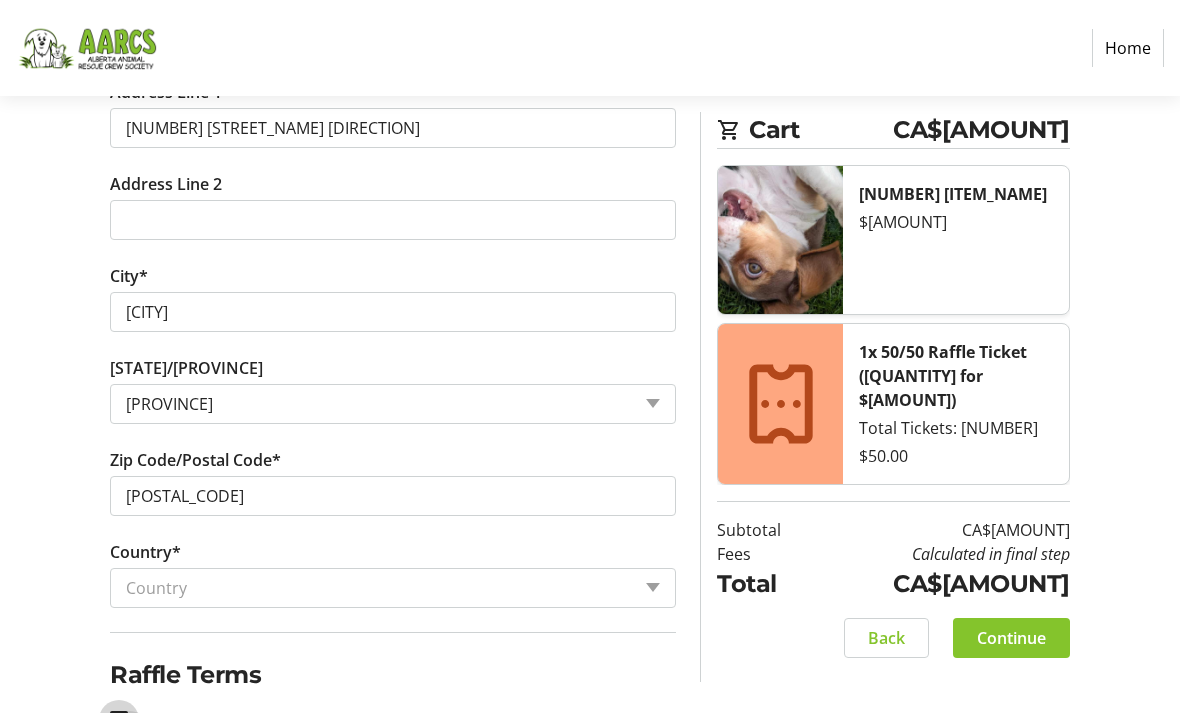click on "I acknowledge that I am at least 18 years of age or older.*" at bounding box center (119, 720) 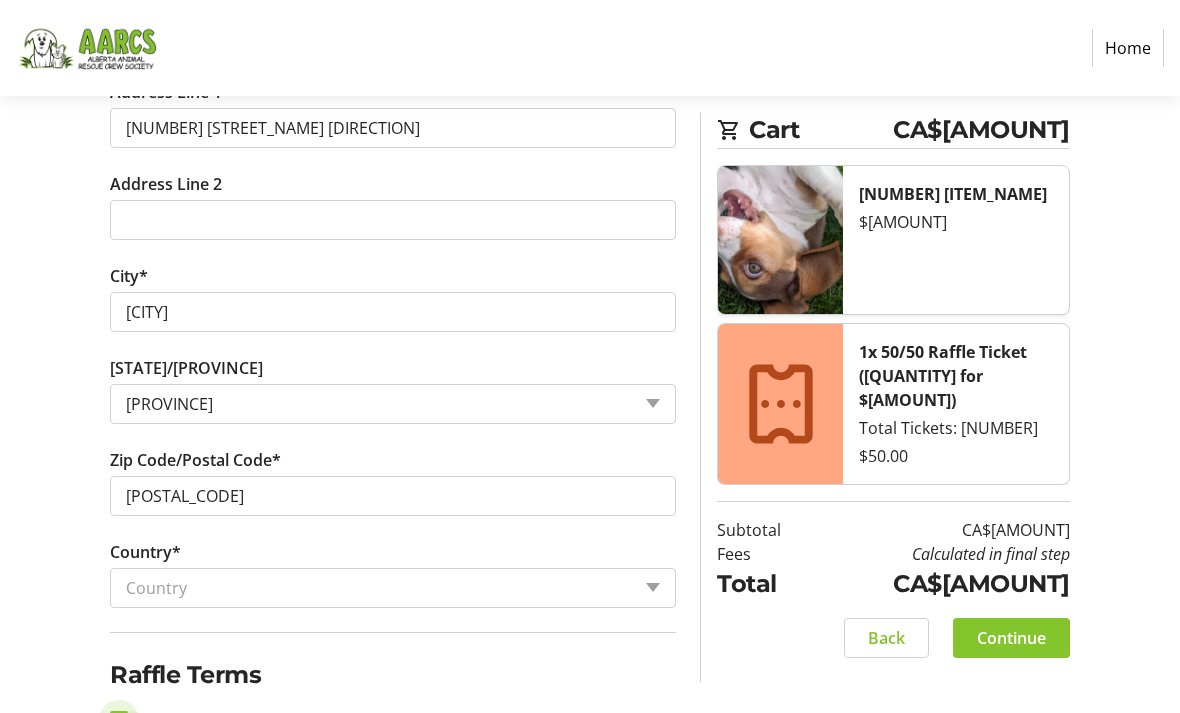 checkbox on "true" 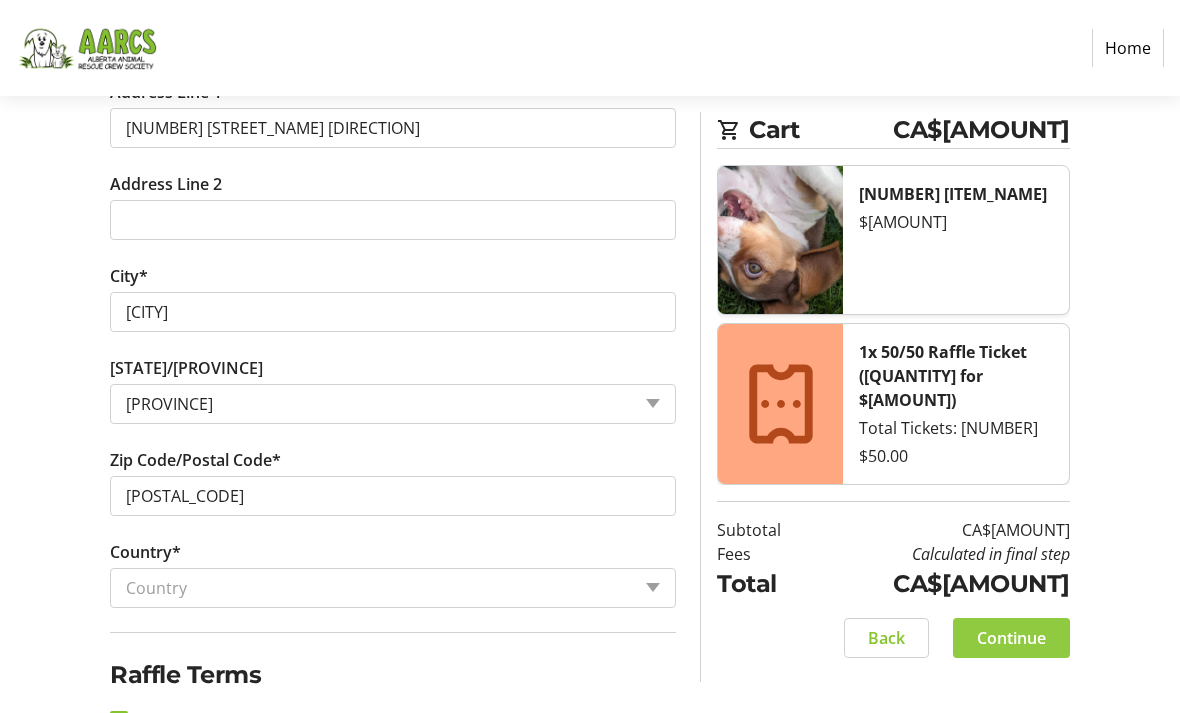 click 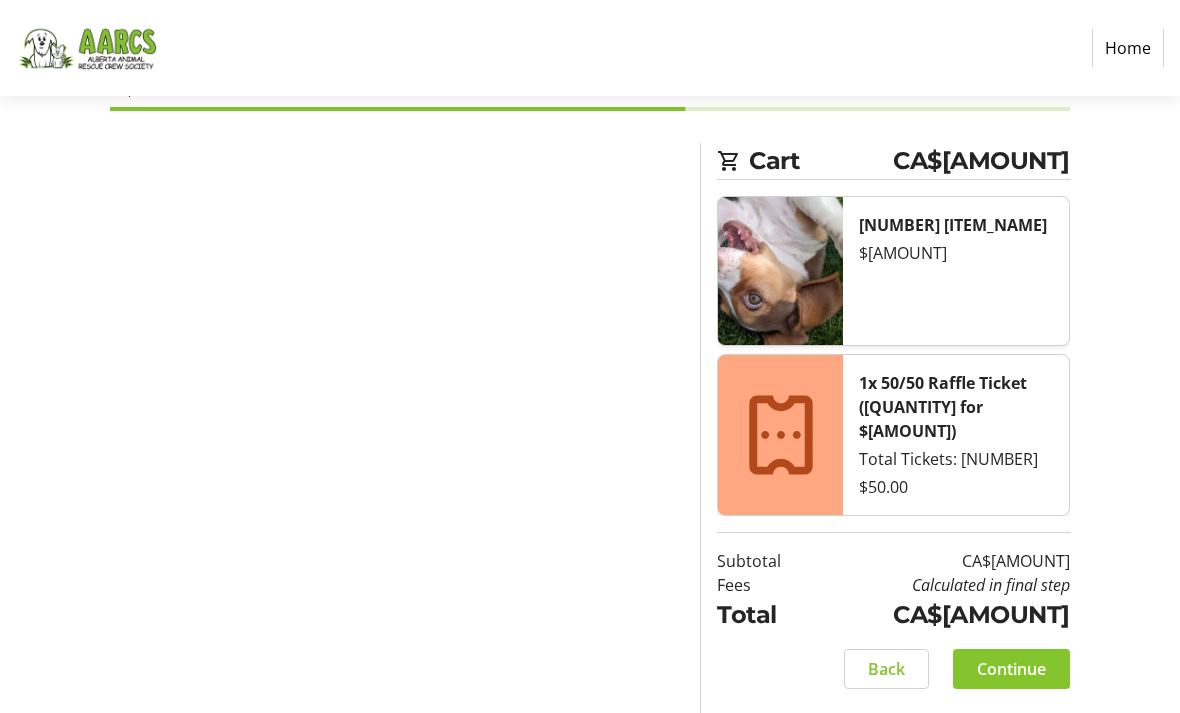 scroll, scrollTop: 40, scrollLeft: 0, axis: vertical 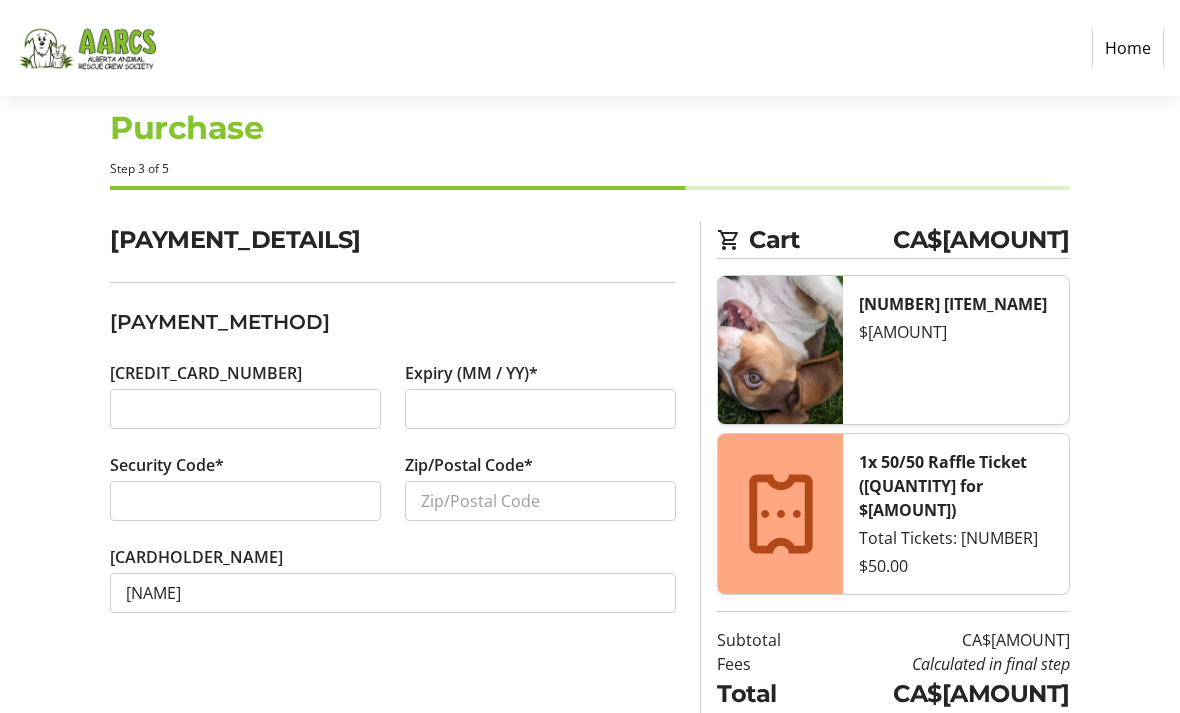 click at bounding box center [245, 409] 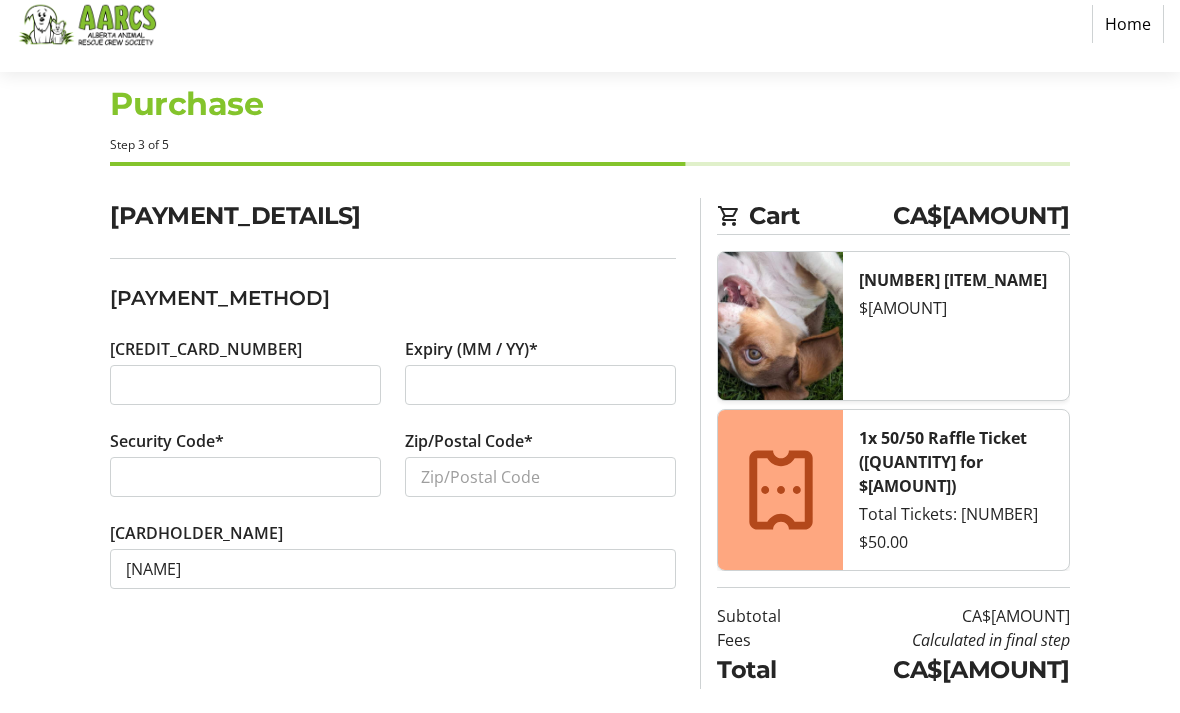 scroll, scrollTop: 104, scrollLeft: 0, axis: vertical 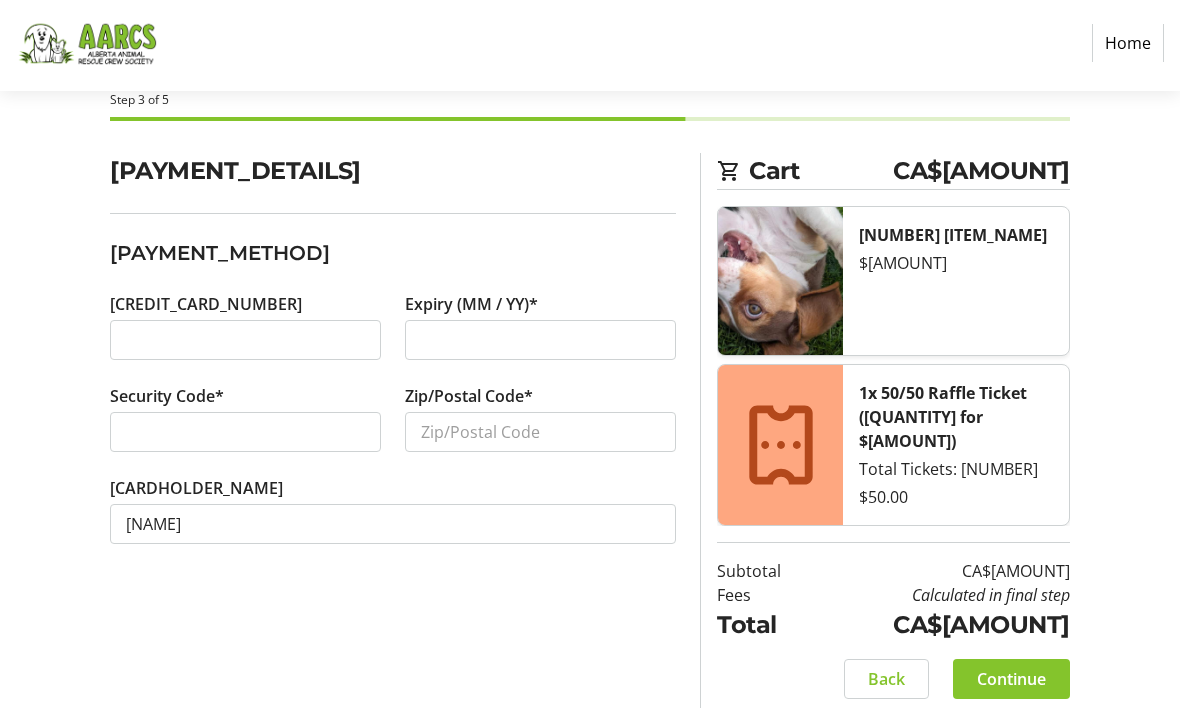 click at bounding box center [540, 345] 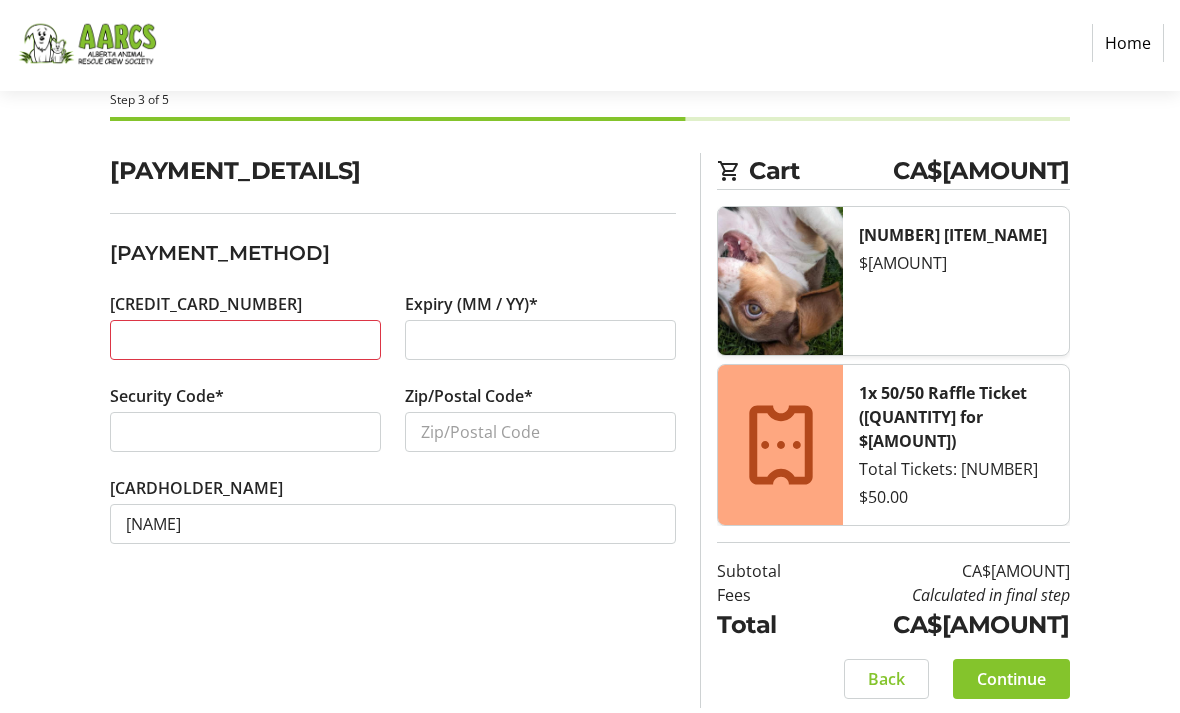 scroll, scrollTop: 40, scrollLeft: 0, axis: vertical 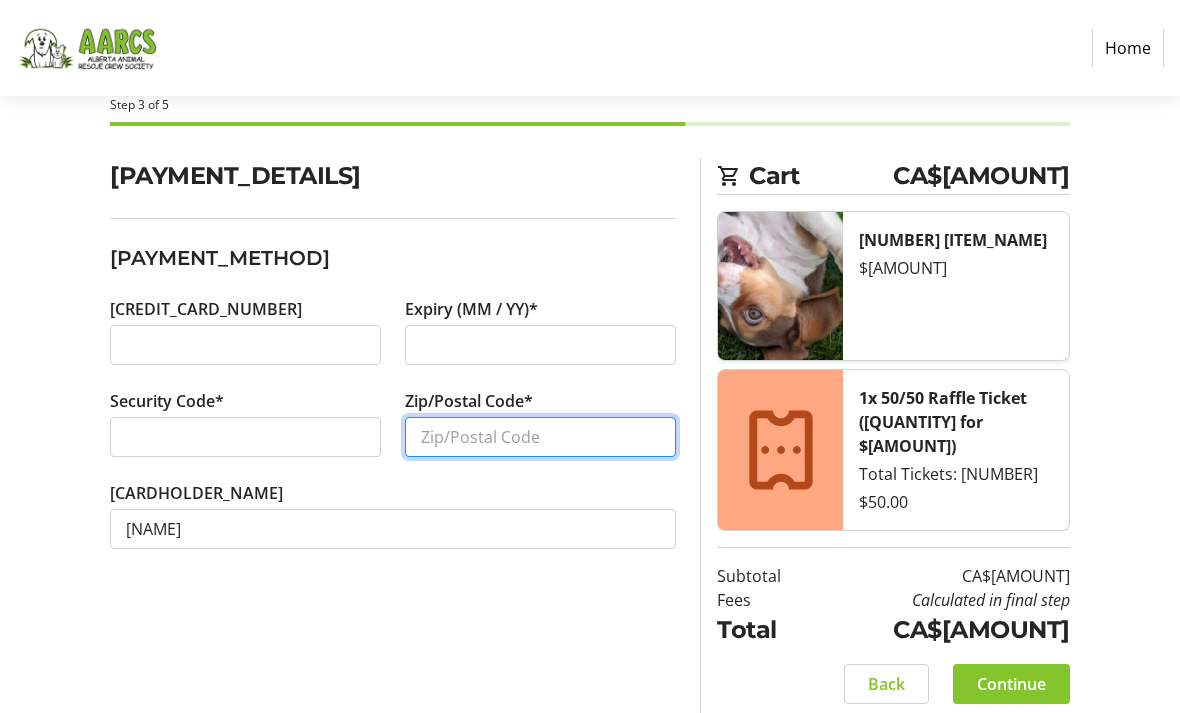click on "Zip/Postal Code*" at bounding box center [540, 437] 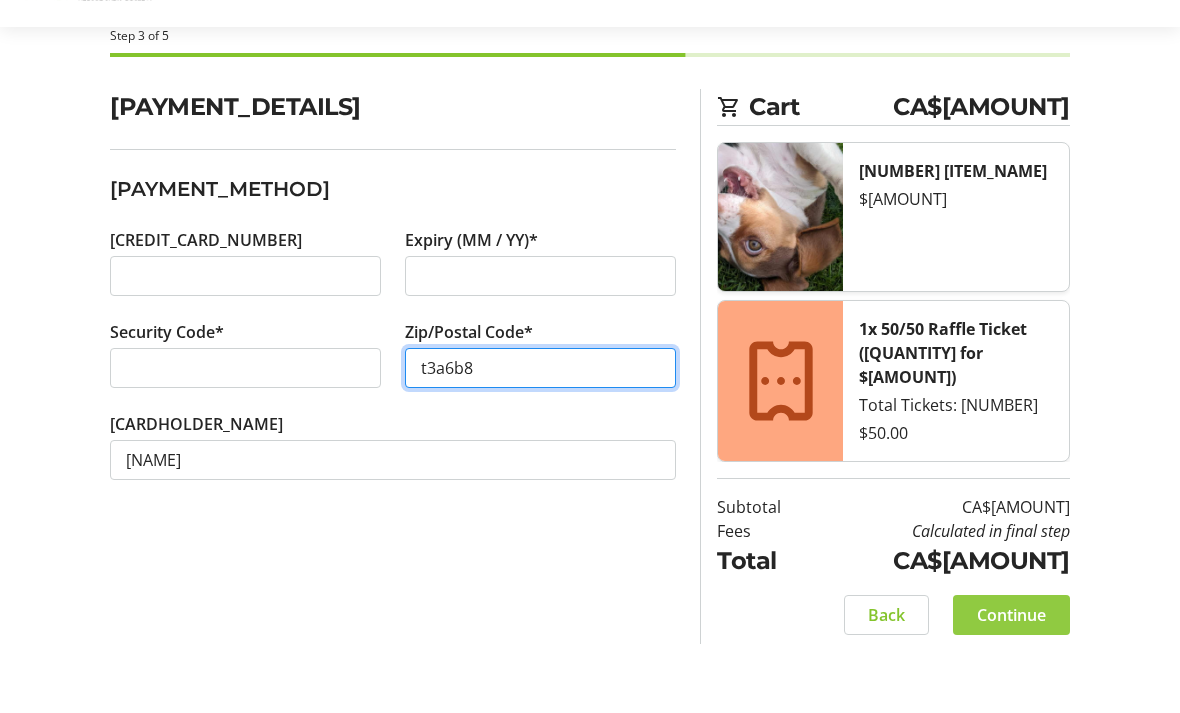 type on "t3a6b8" 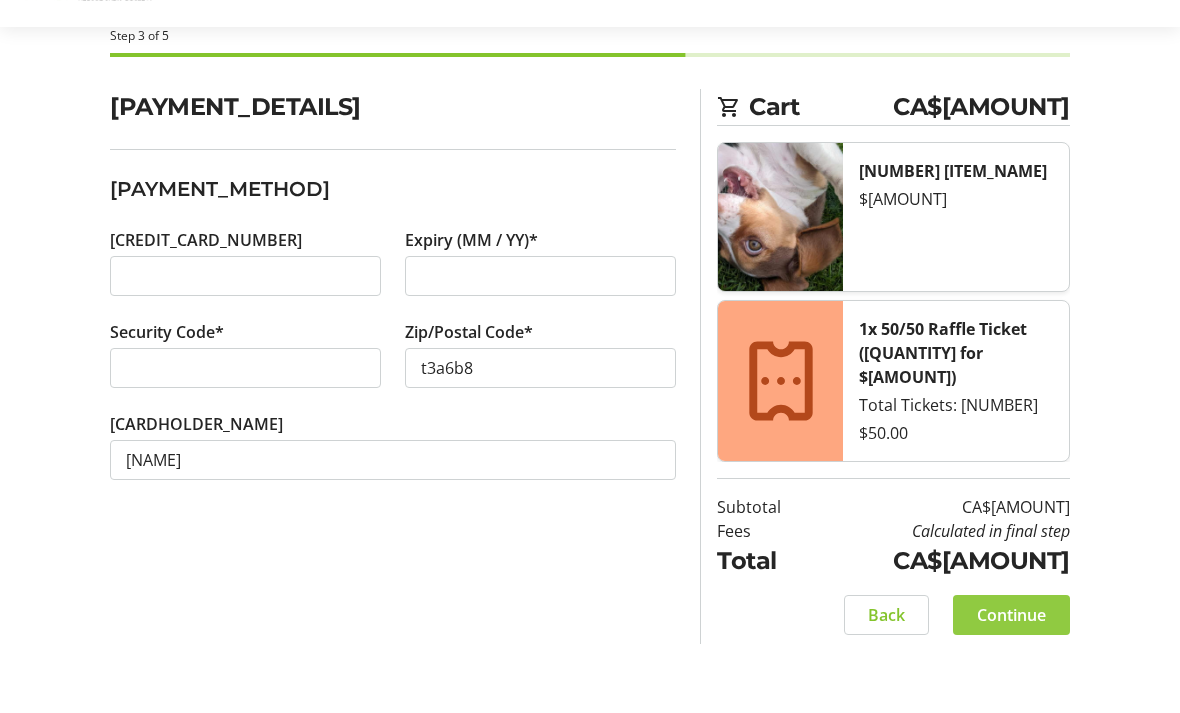 click on "Continue" 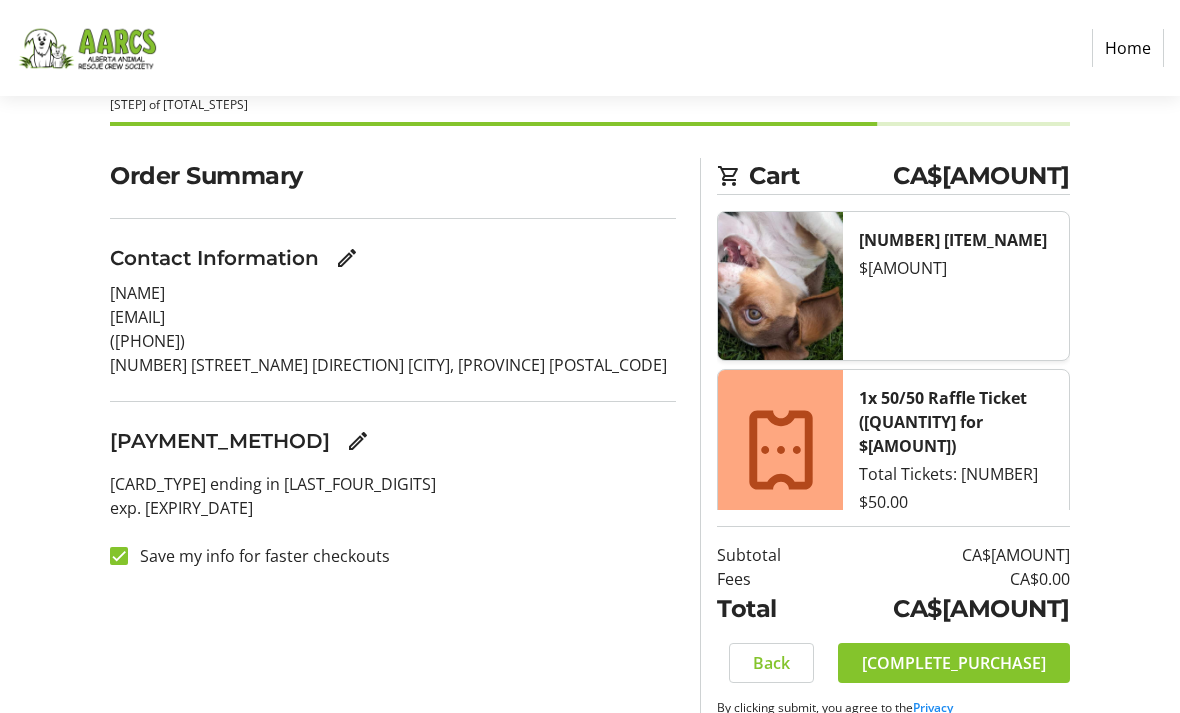 click on "[COMPLETE_PURCHASE]" 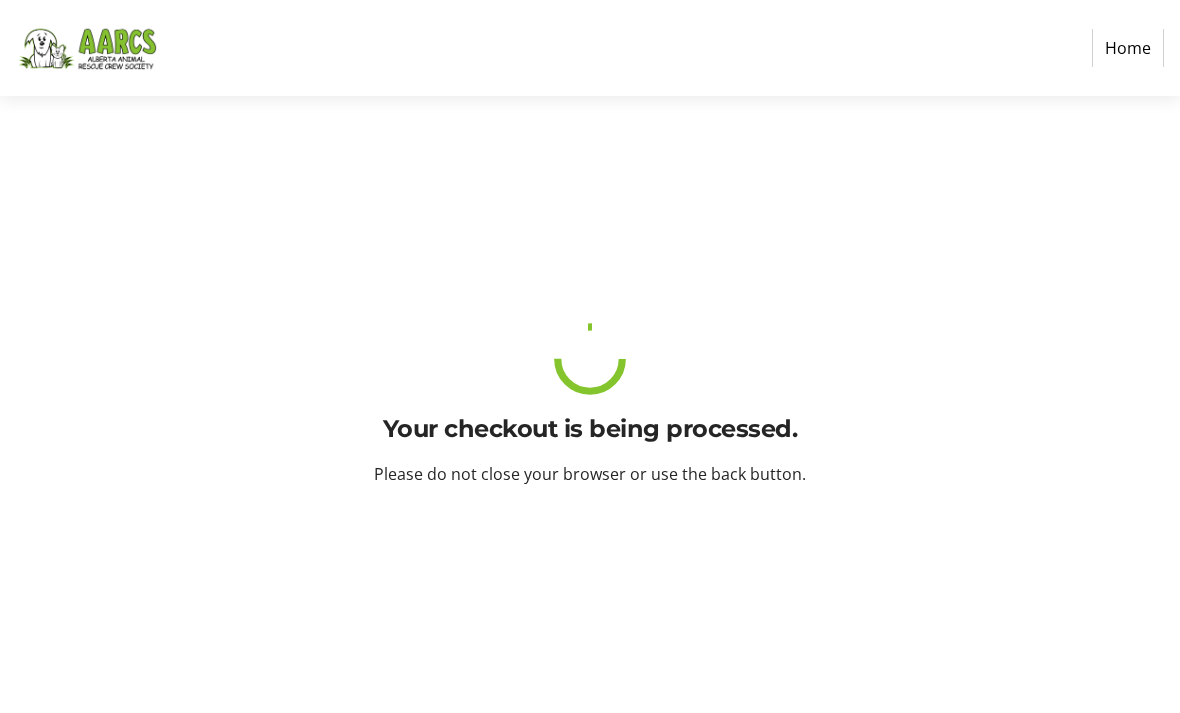 scroll, scrollTop: 64, scrollLeft: 0, axis: vertical 